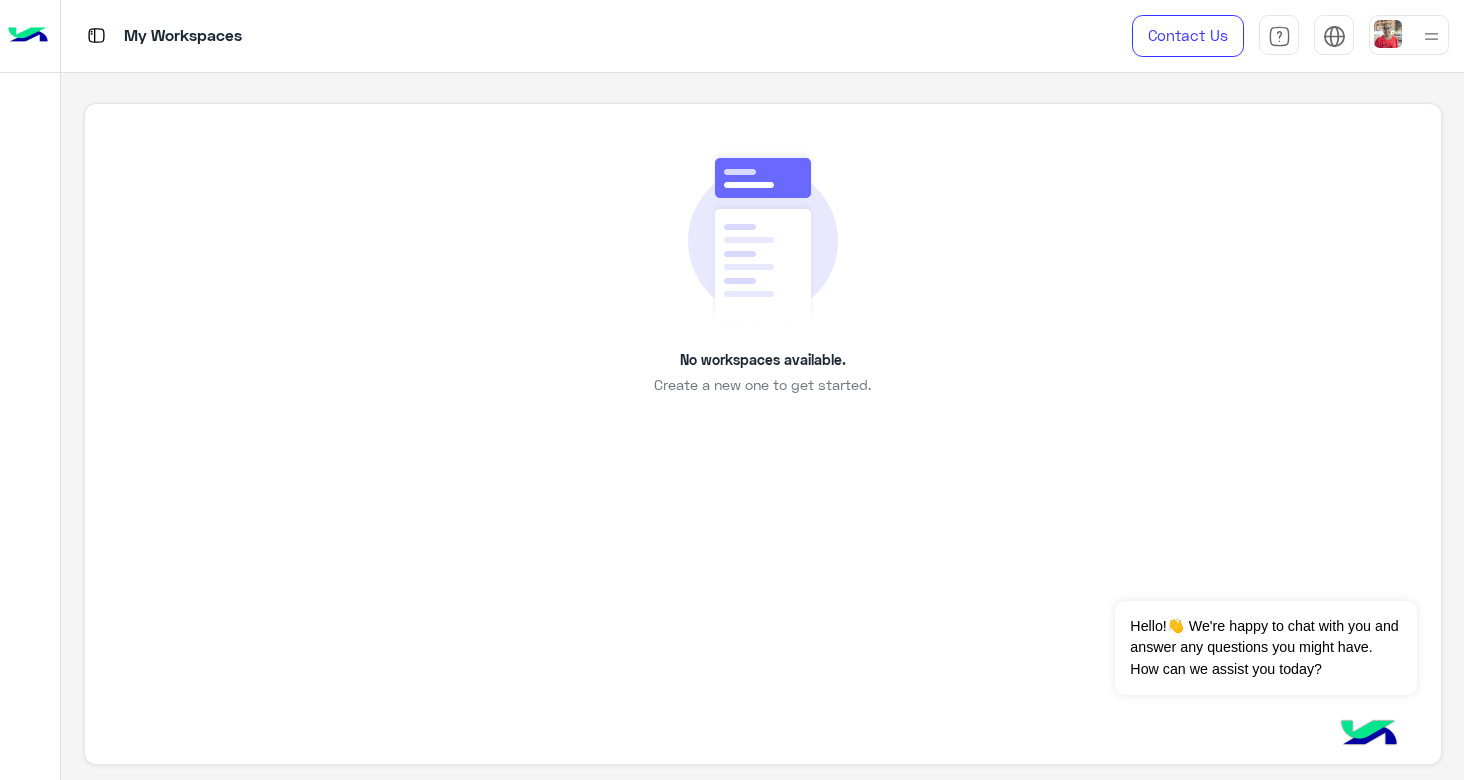scroll, scrollTop: 0, scrollLeft: 0, axis: both 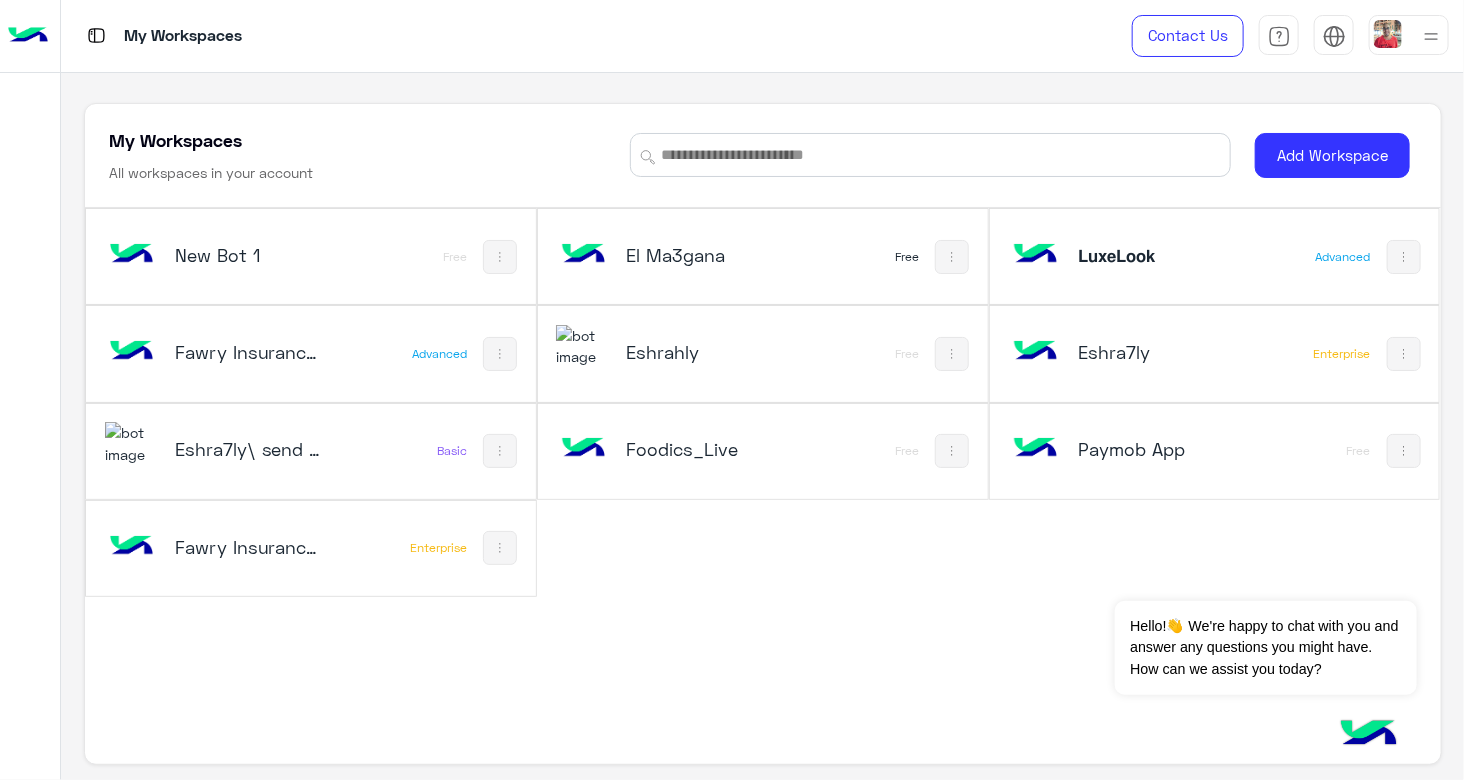 click on "Fawry Insurance Brokerage`s_copy_1" at bounding box center (249, 547) 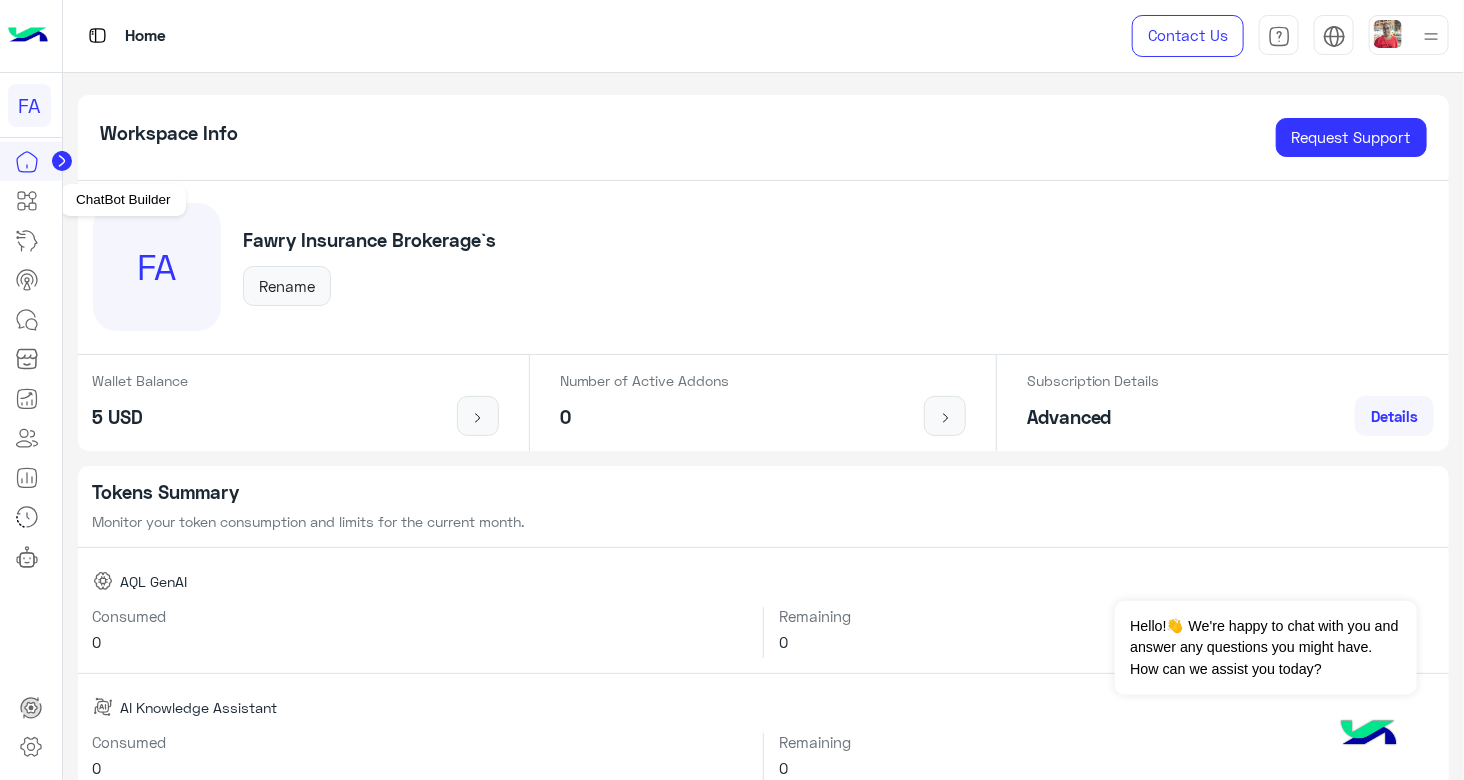 click 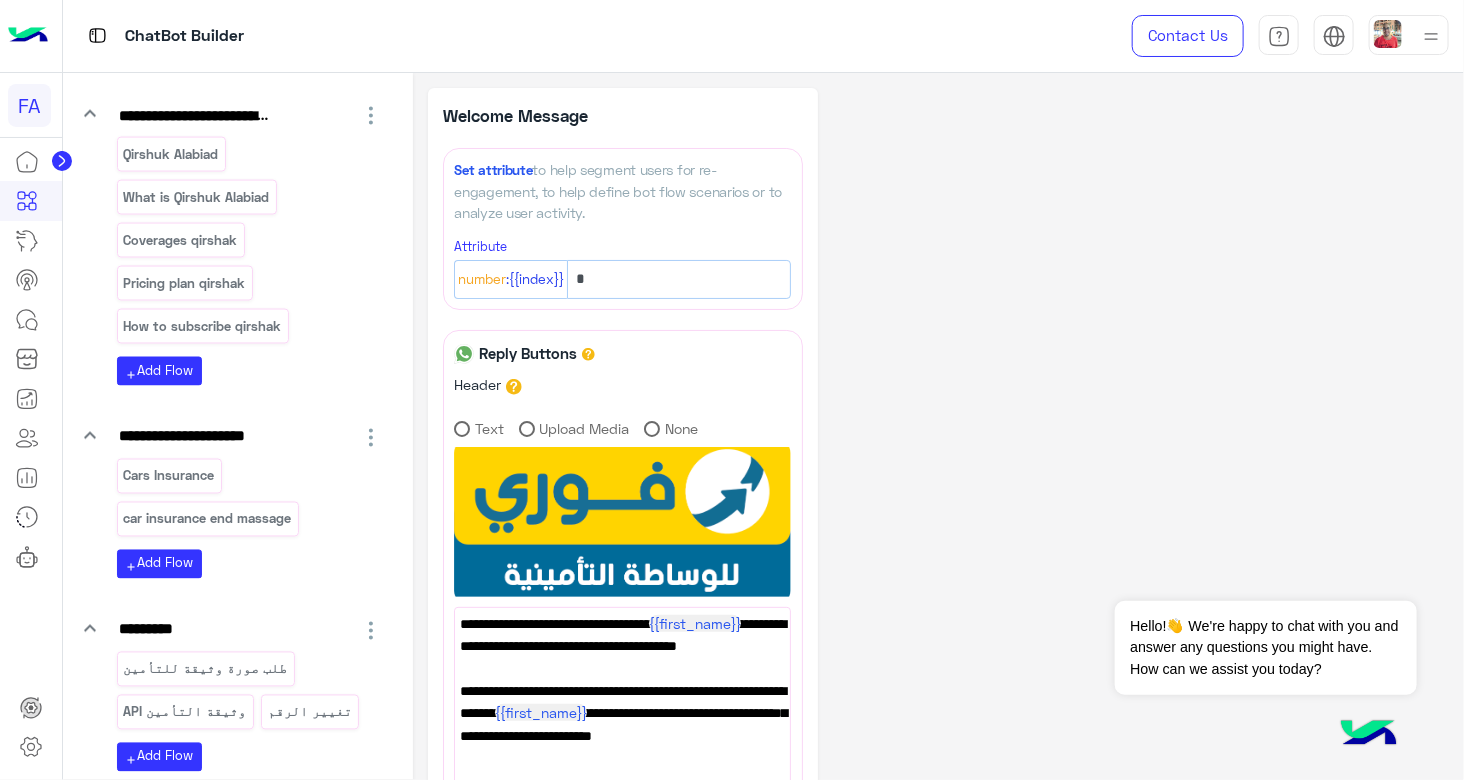 scroll, scrollTop: 4661, scrollLeft: 0, axis: vertical 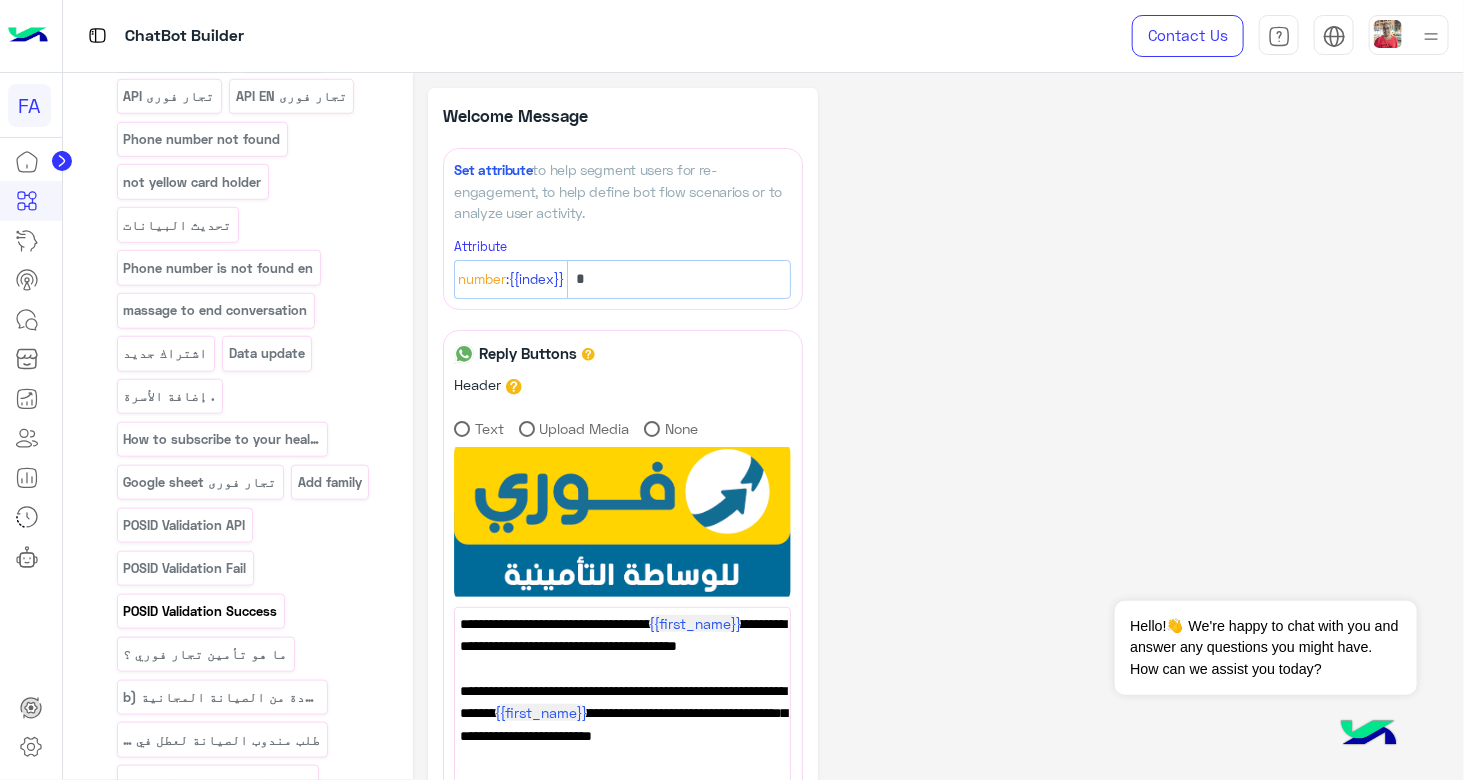 click on "POSID Validation Success" at bounding box center [200, 611] 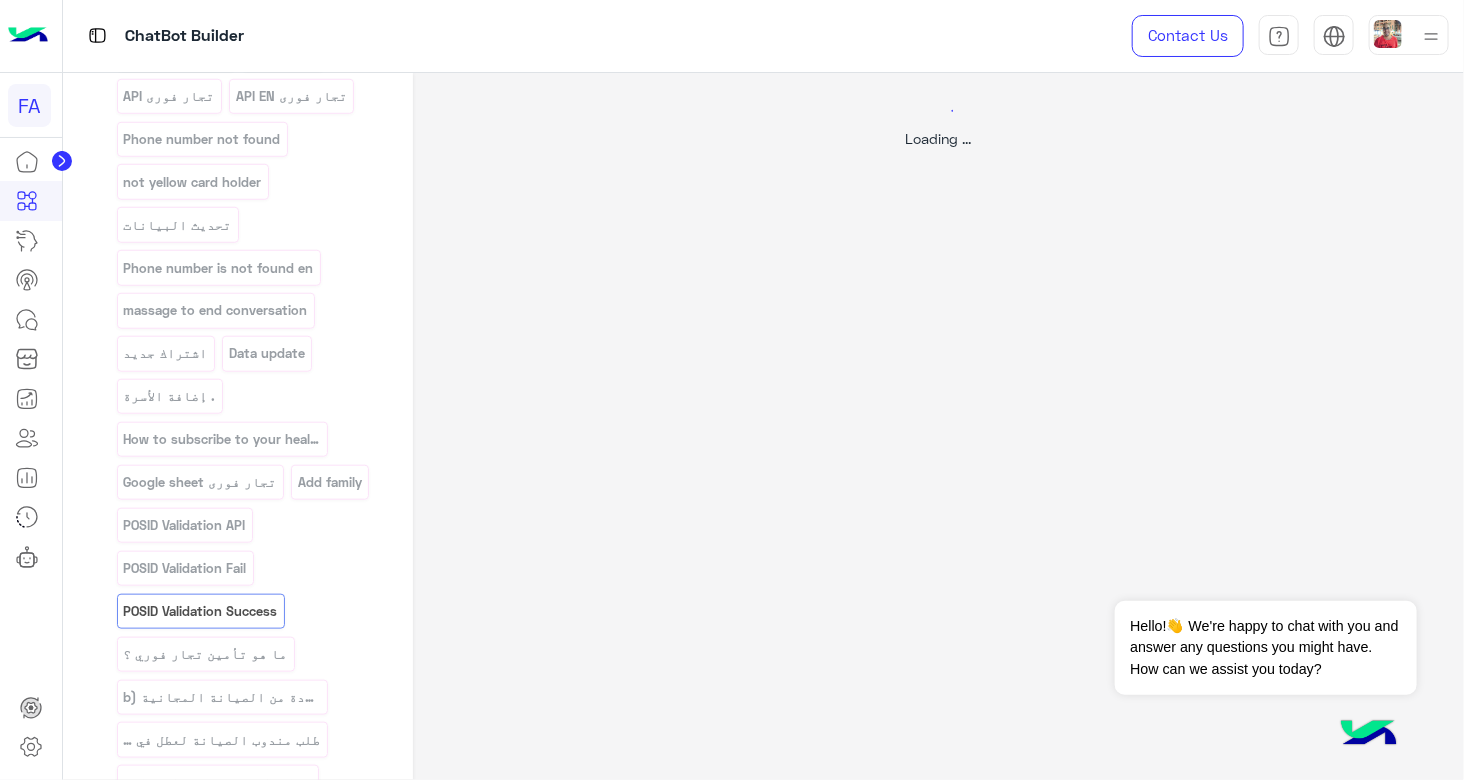 select on "*" 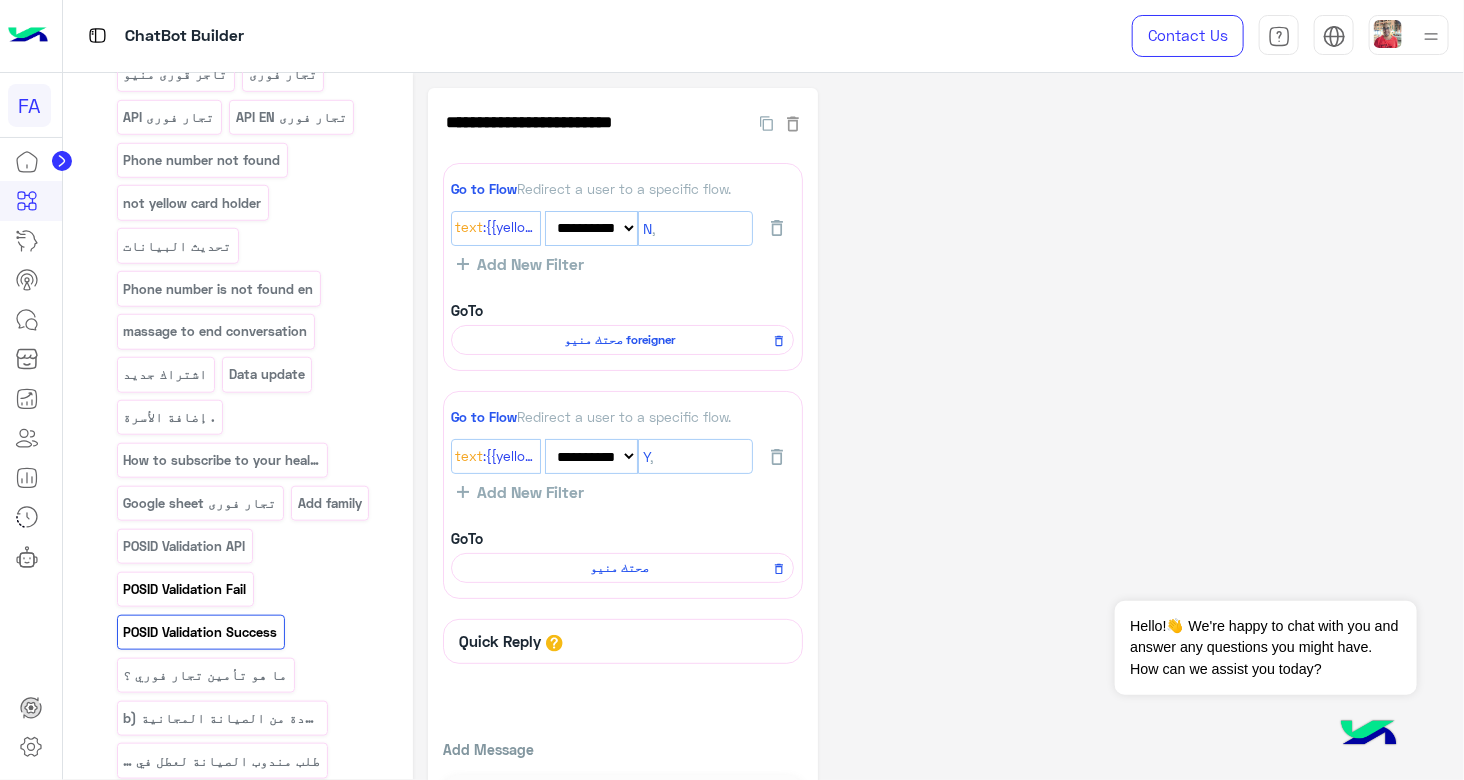 scroll, scrollTop: 10467, scrollLeft: 0, axis: vertical 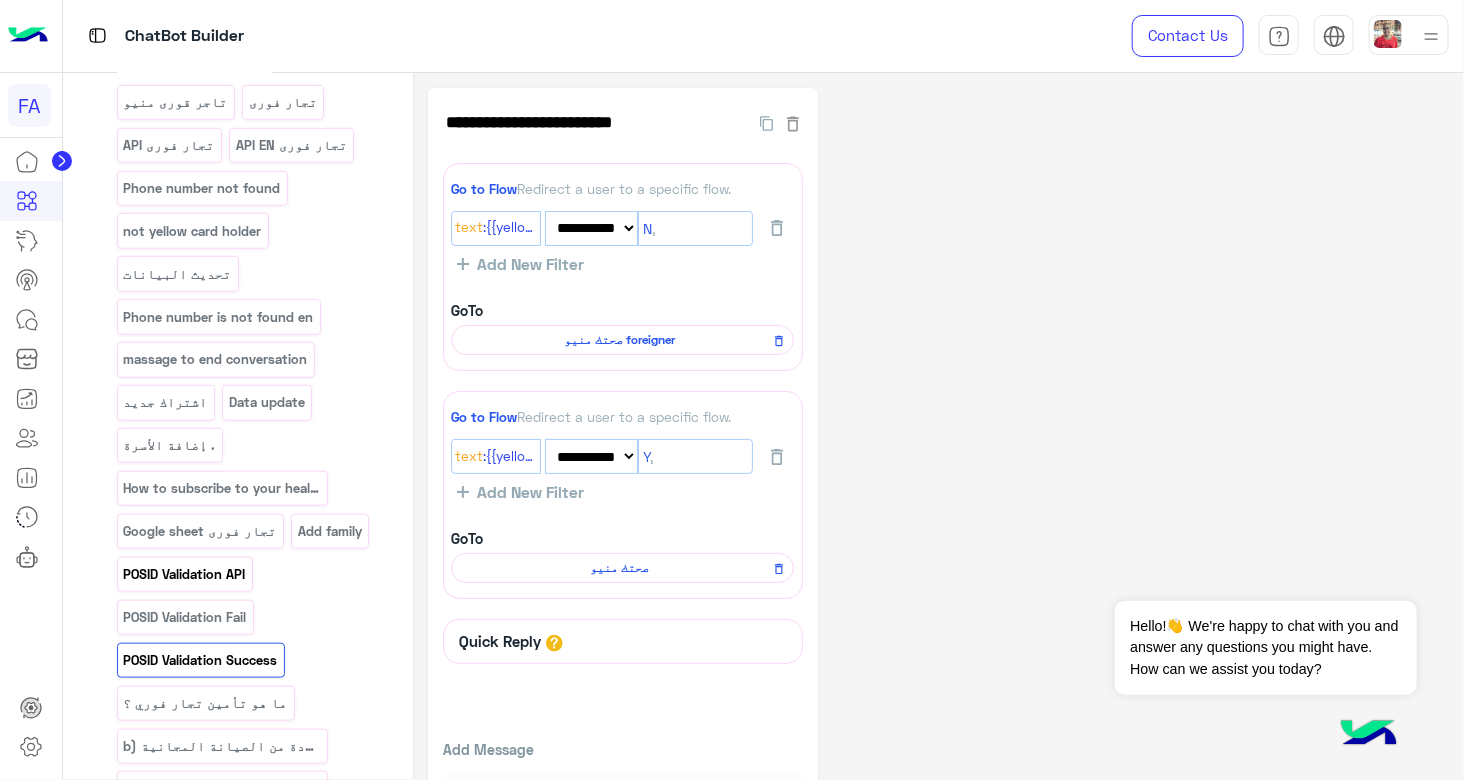 click on "POSID Validation API" at bounding box center (184, 574) 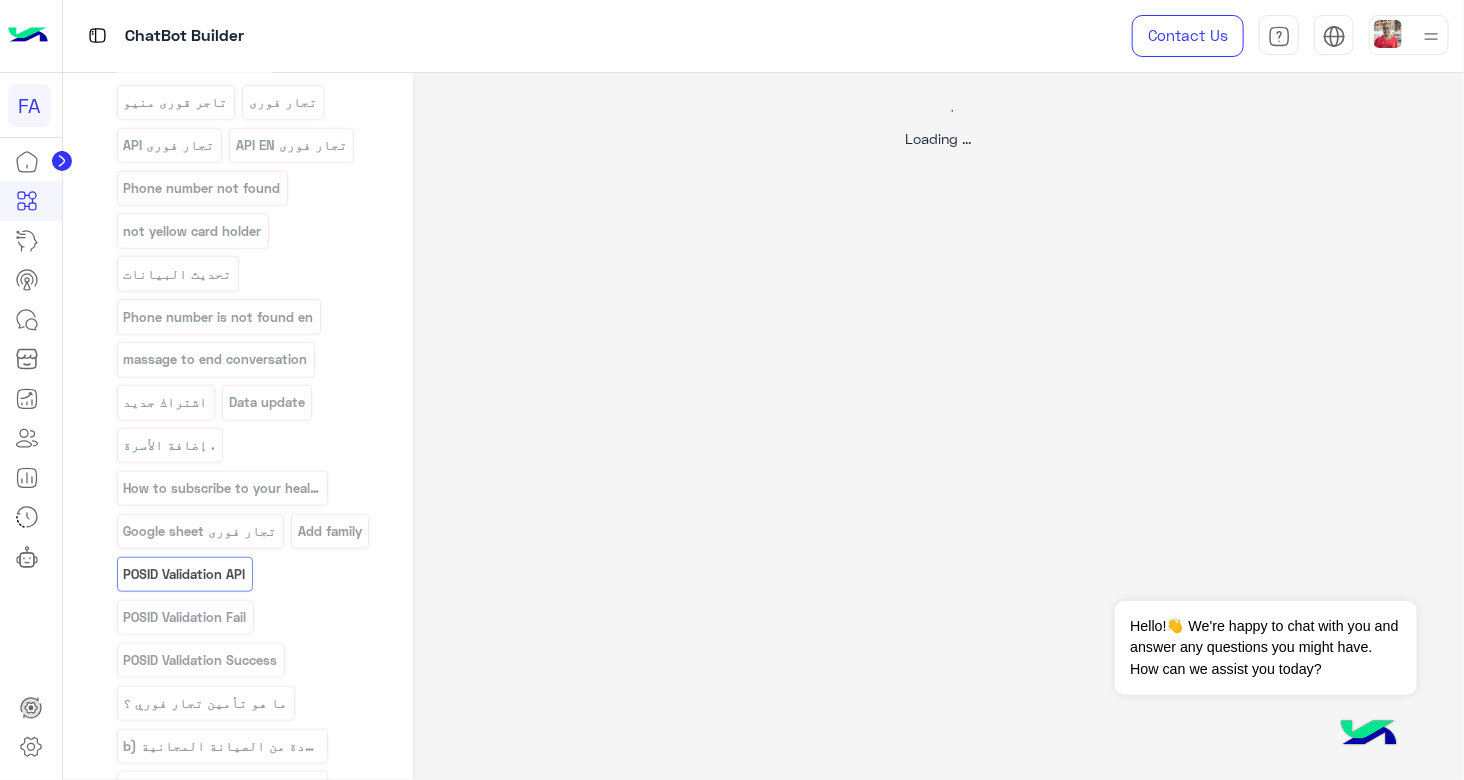 select on "****" 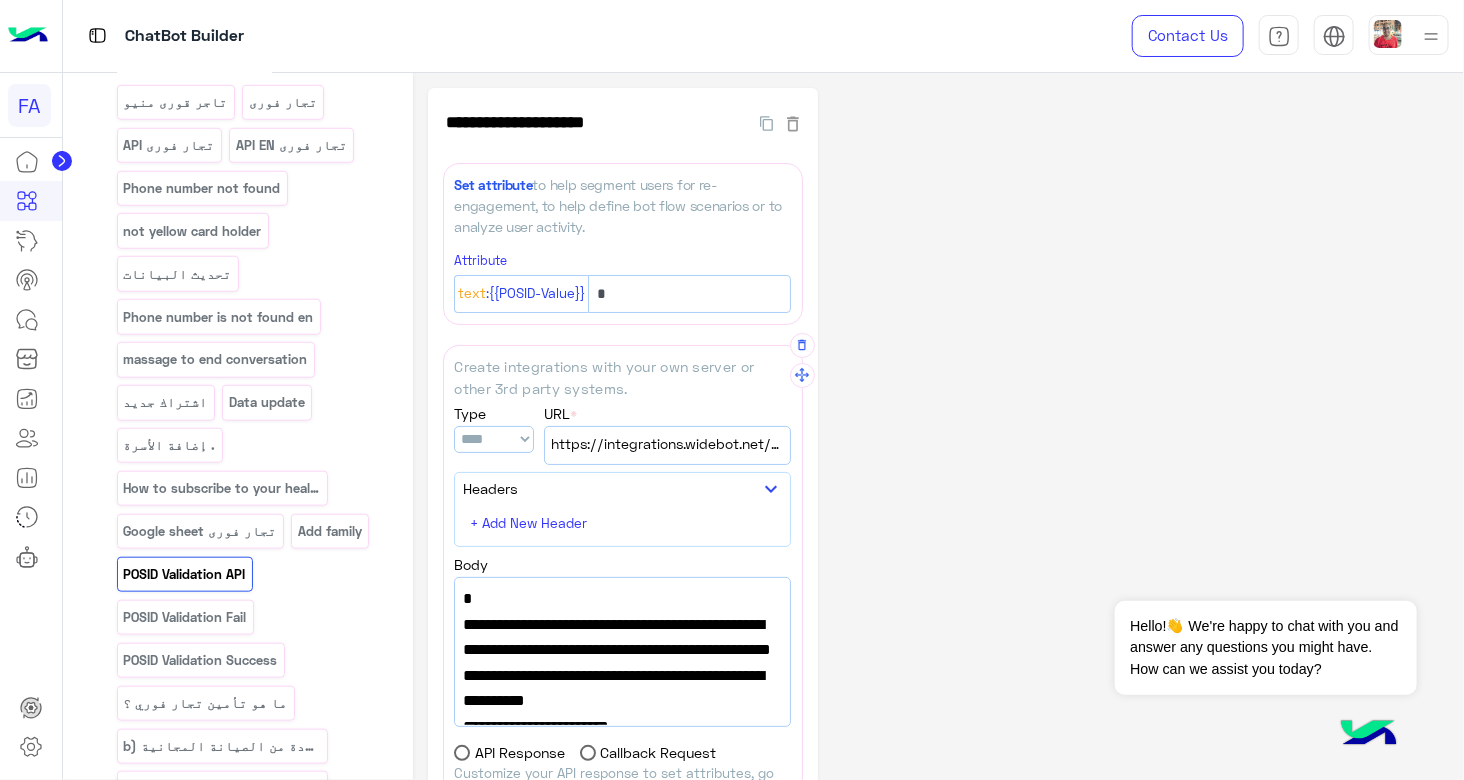 click on "**********" at bounding box center [667, 434] 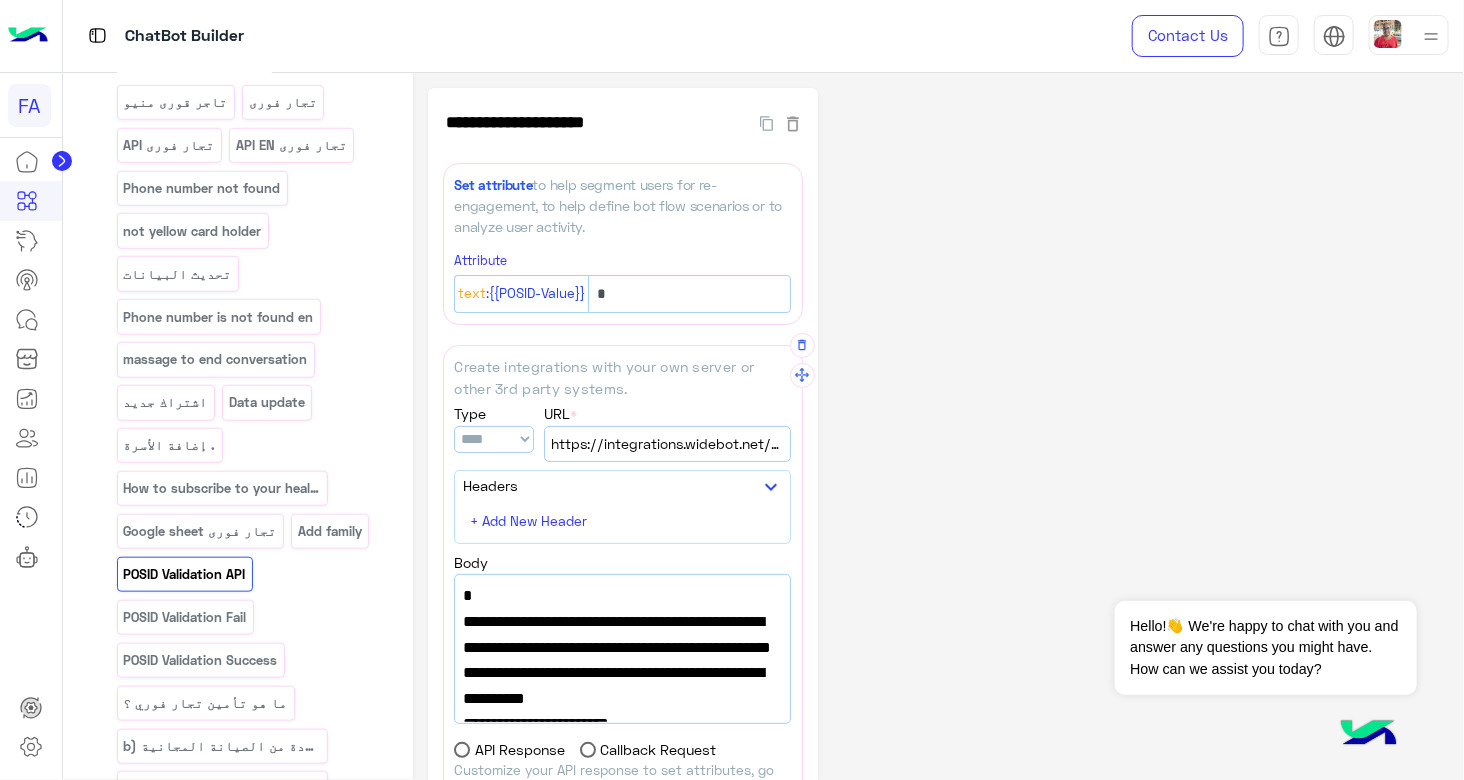 click on "https://integrations.widebot.net/api/JSONAPI" at bounding box center [667, 444] 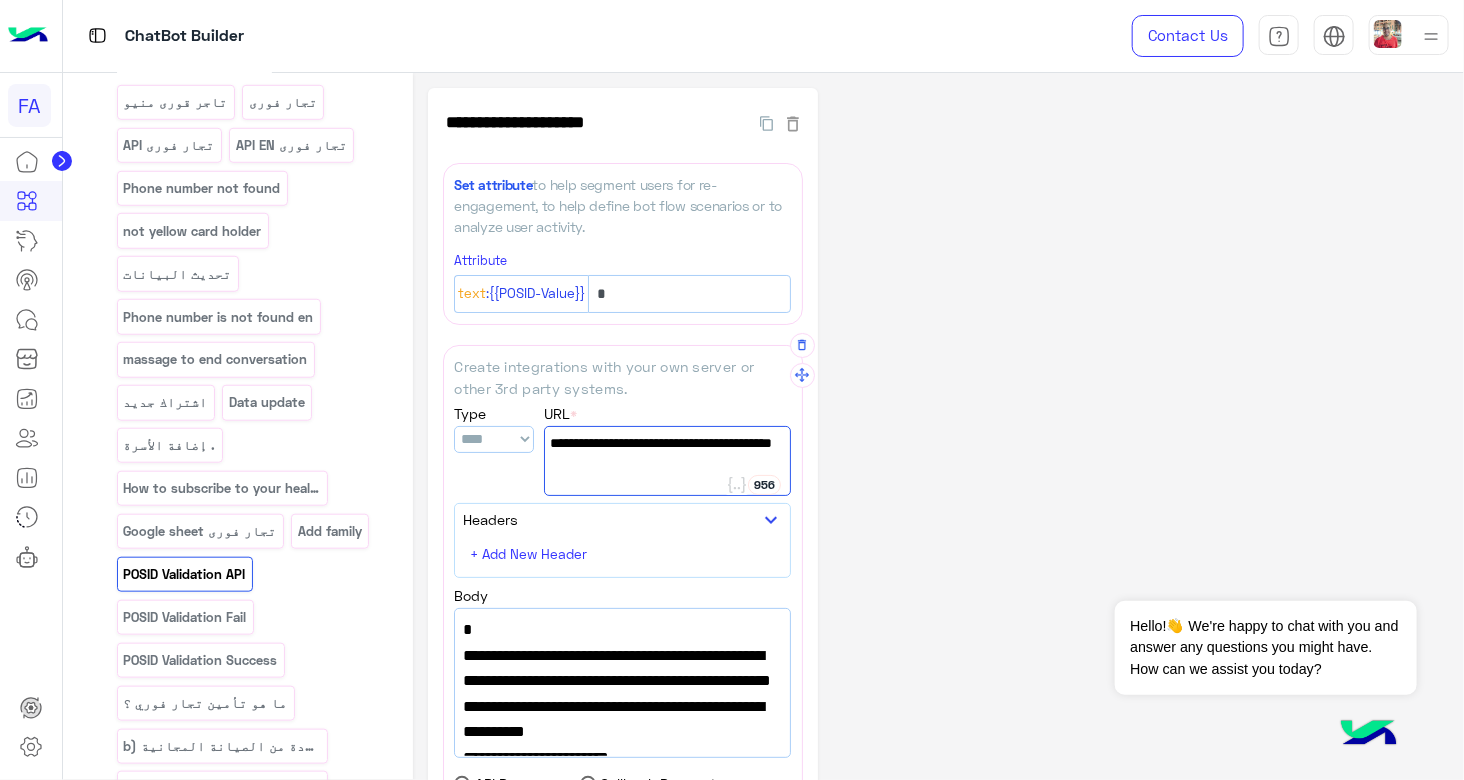 scroll, scrollTop: 45, scrollLeft: 0, axis: vertical 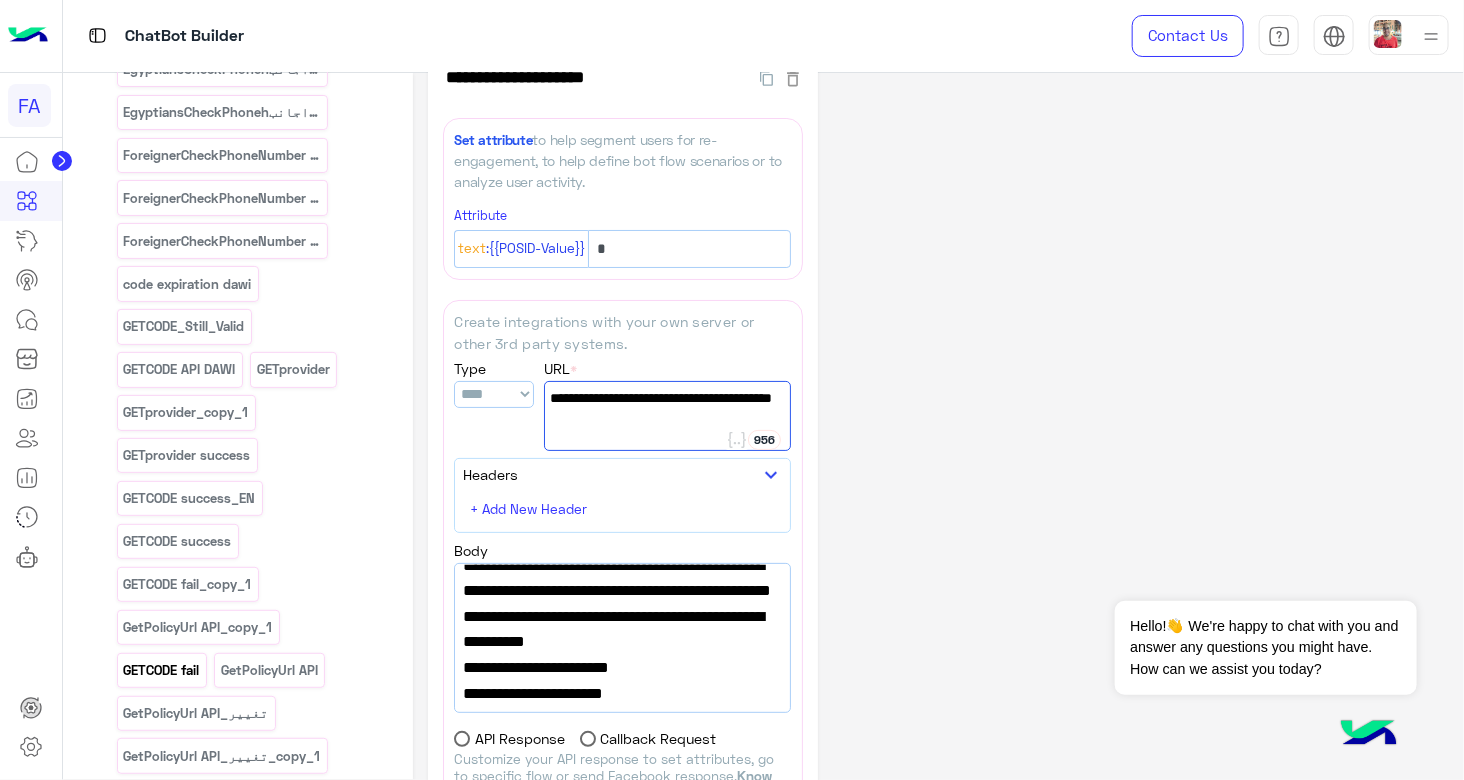 click on "GETCODE fail" at bounding box center [161, 670] 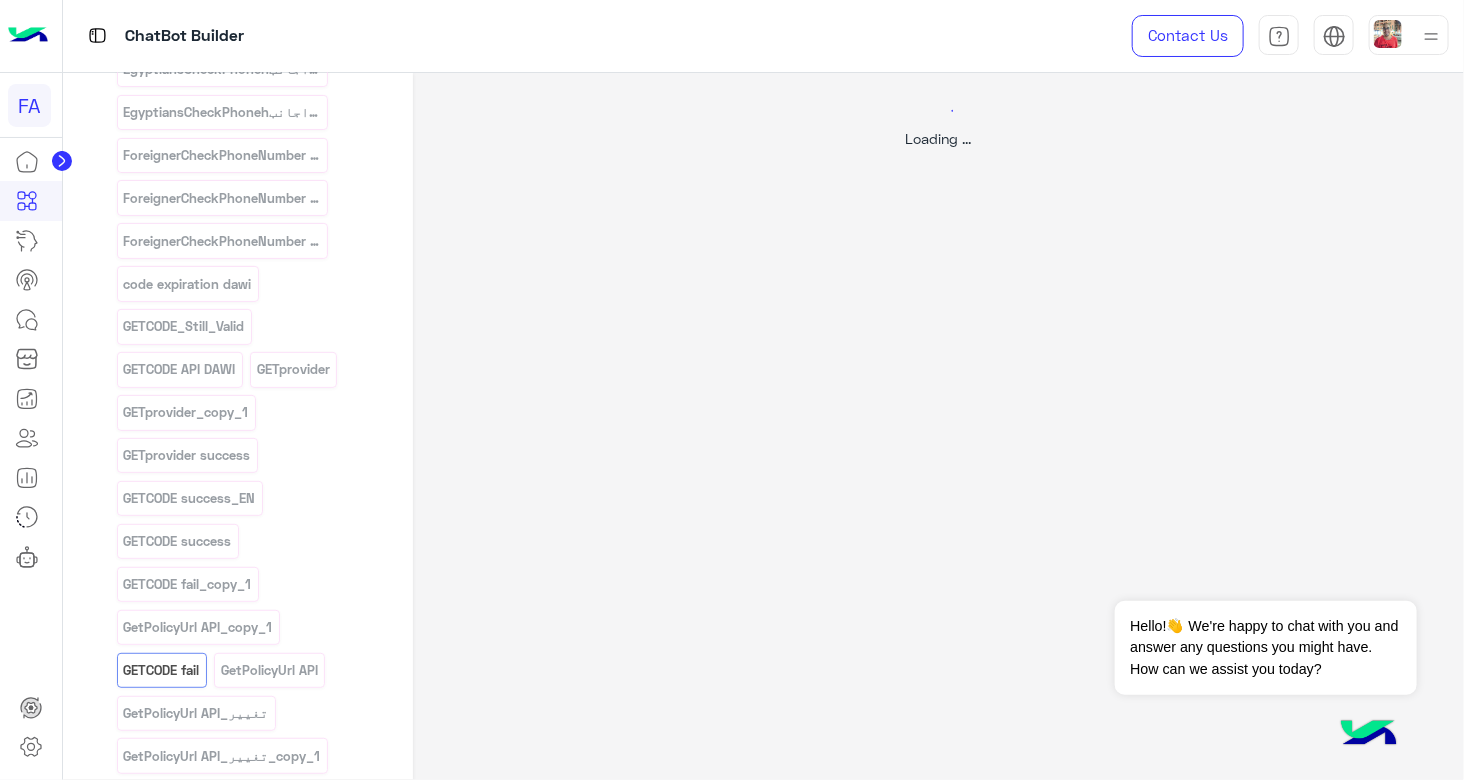 scroll, scrollTop: 0, scrollLeft: 0, axis: both 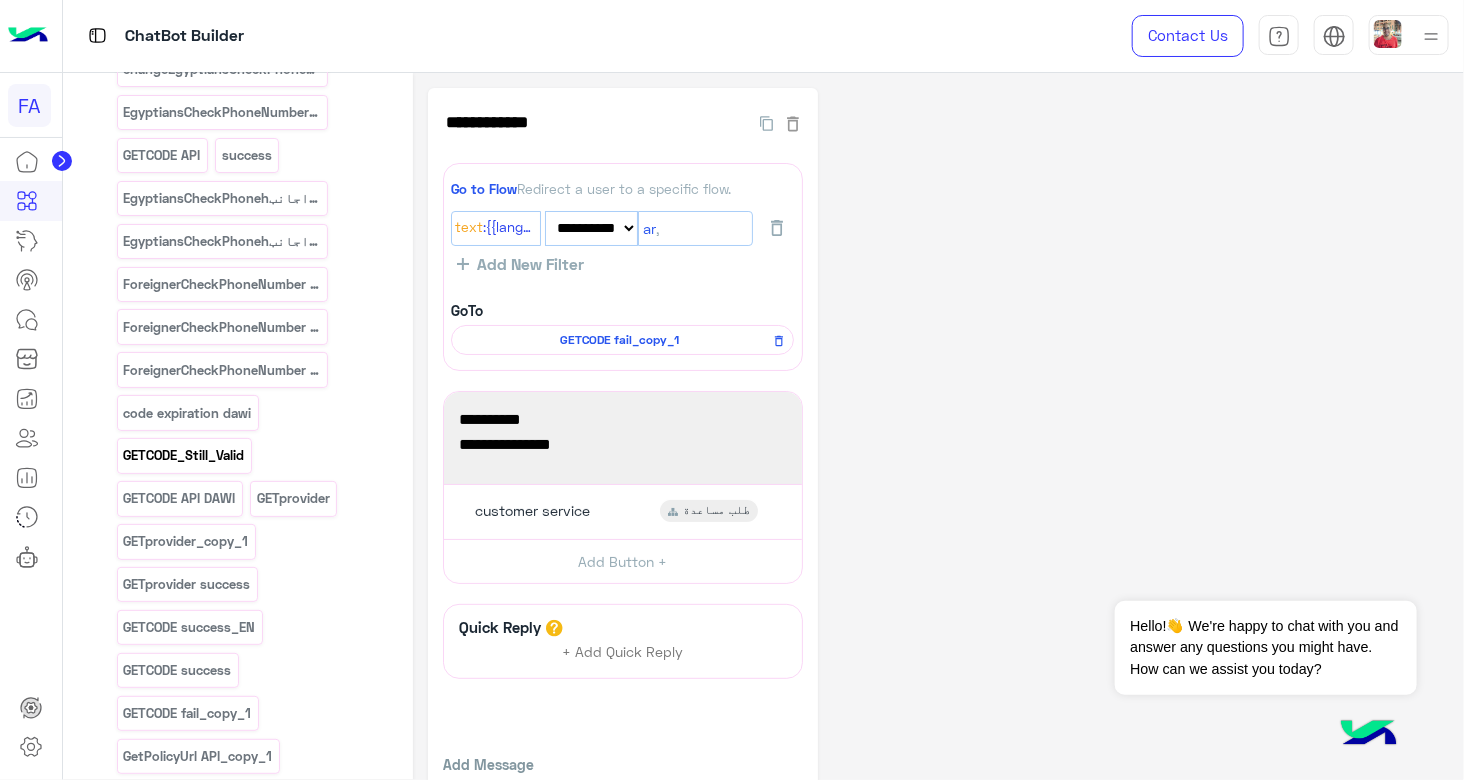 click on "GETCODE_Still_Valid" at bounding box center (184, 455) 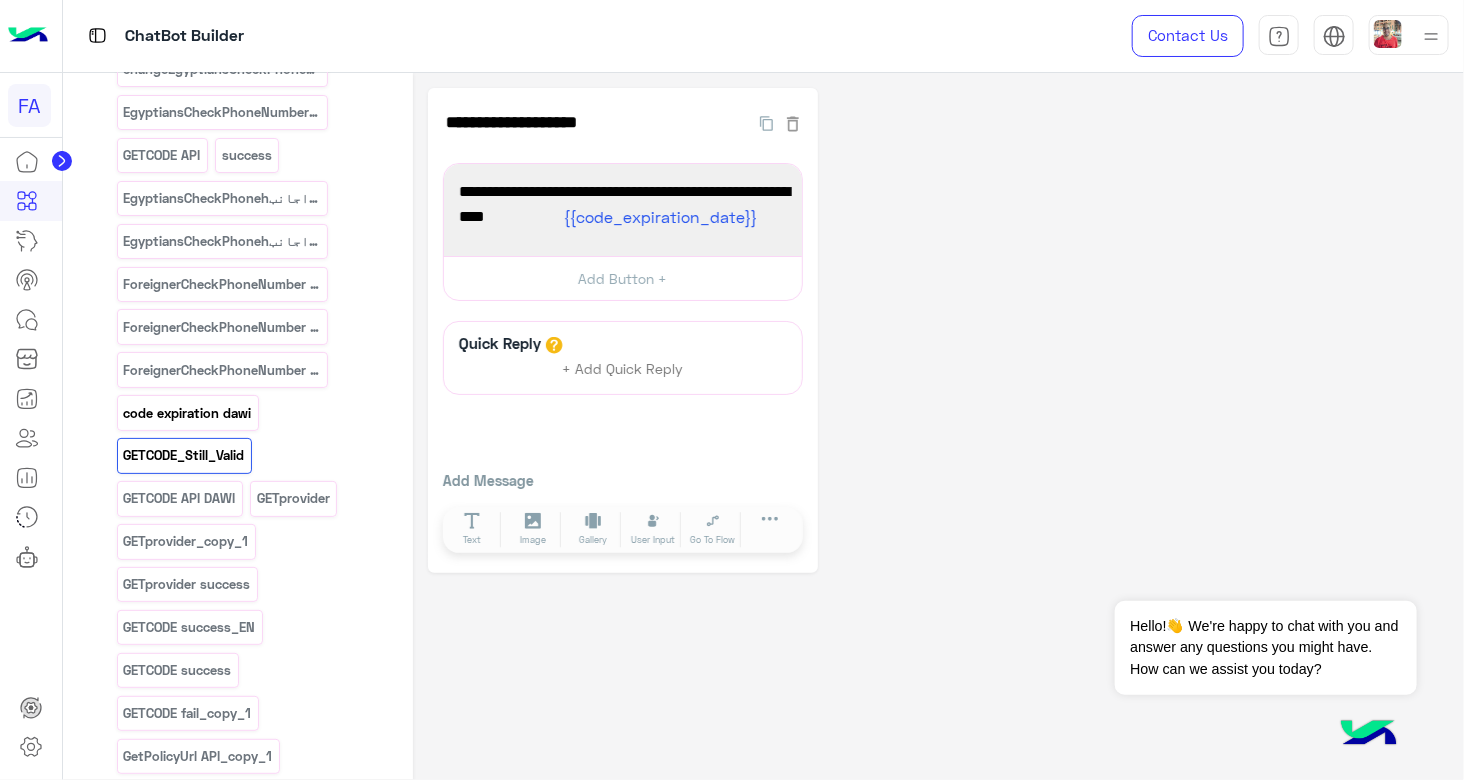 click on "code expiration dawi" at bounding box center (187, 413) 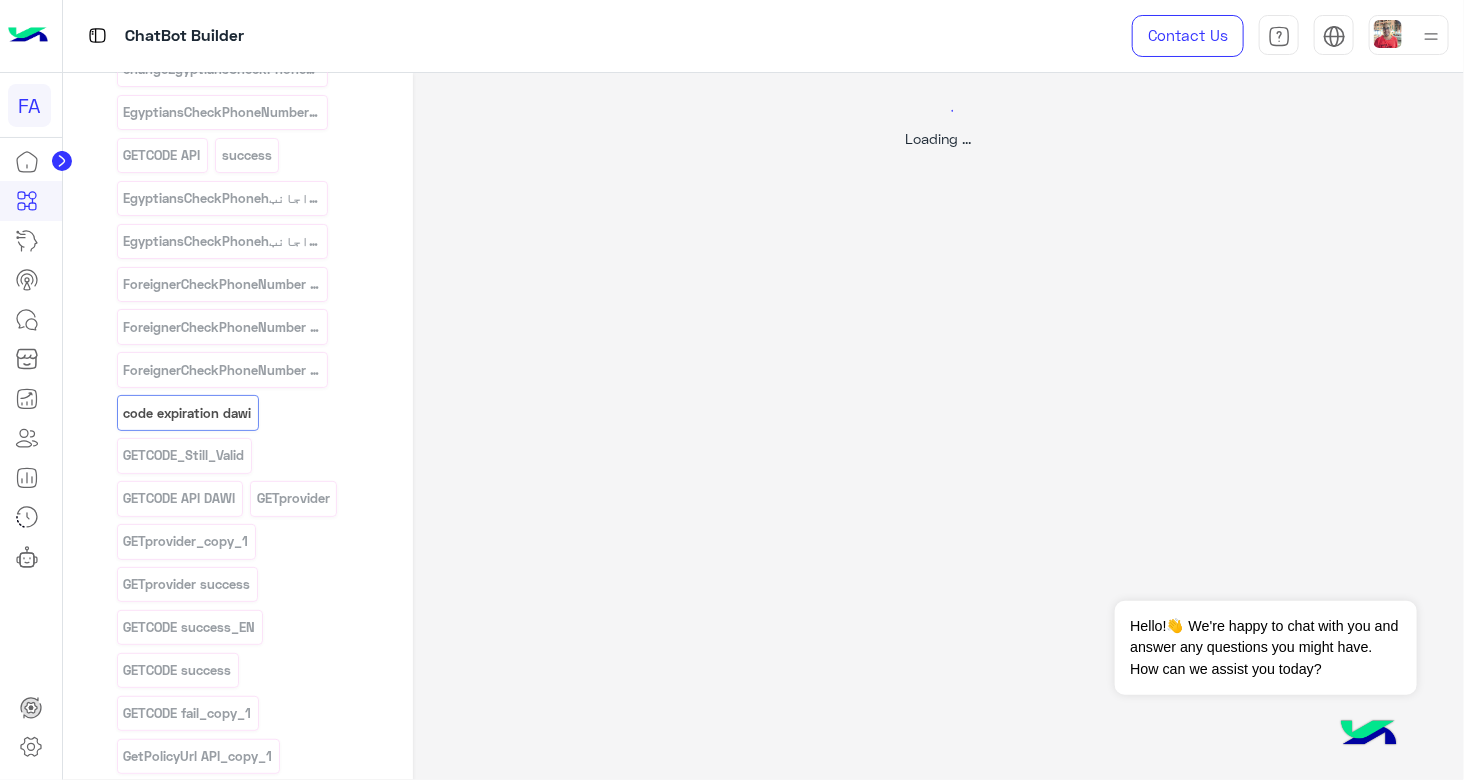 select on "****" 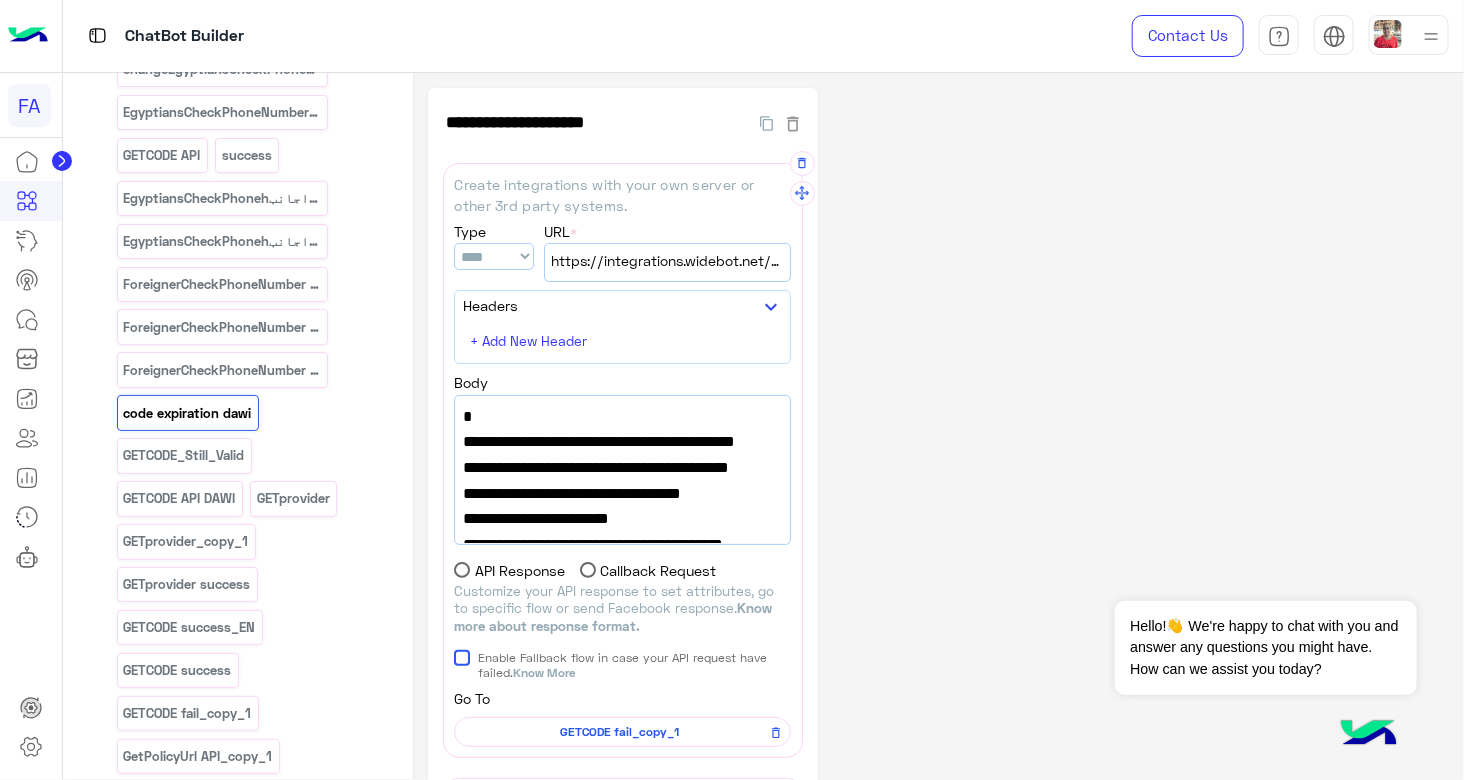 click on "https://integrations.widebot.net/api/FawrySubscription/EvaluateCodeExpireDate" at bounding box center (667, 261) 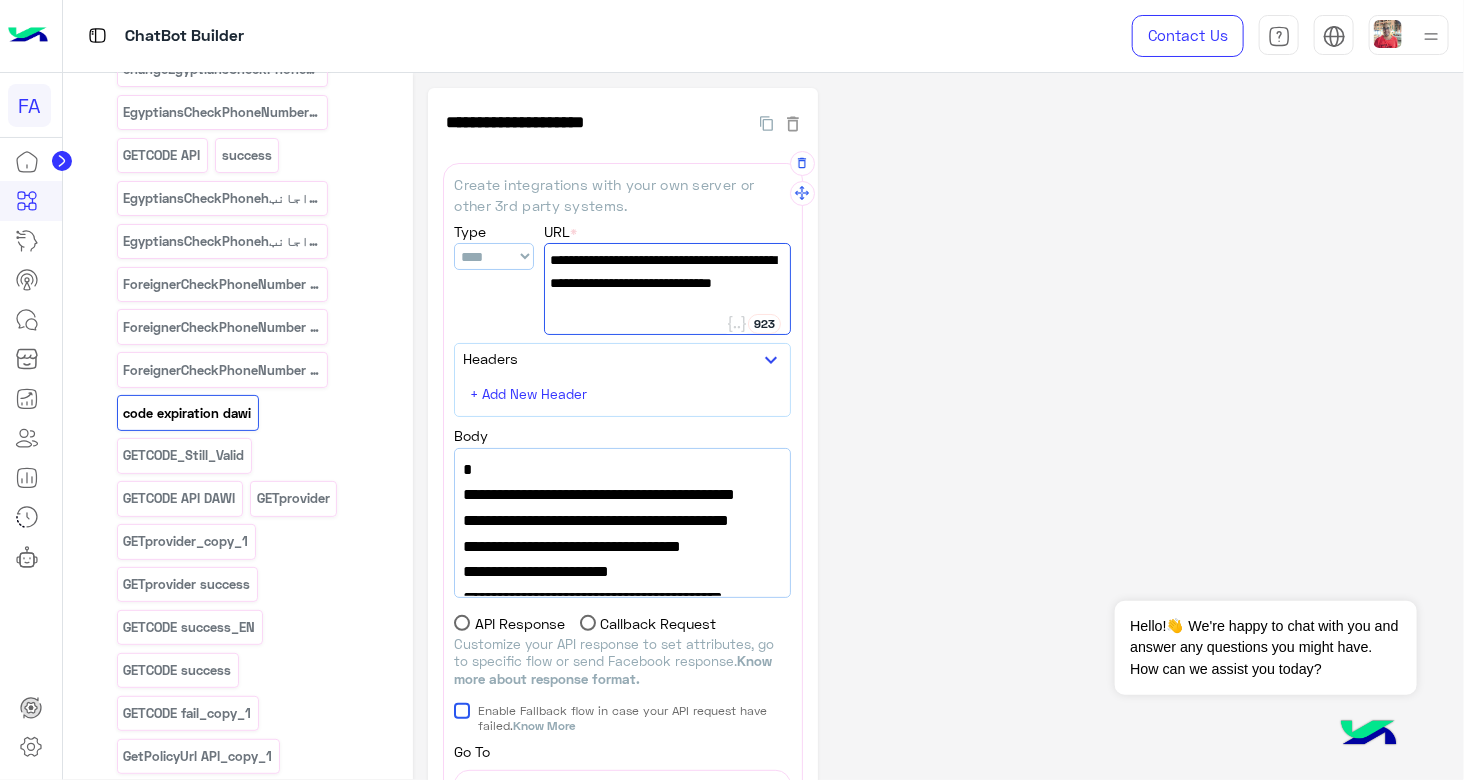 scroll, scrollTop: 32, scrollLeft: 0, axis: vertical 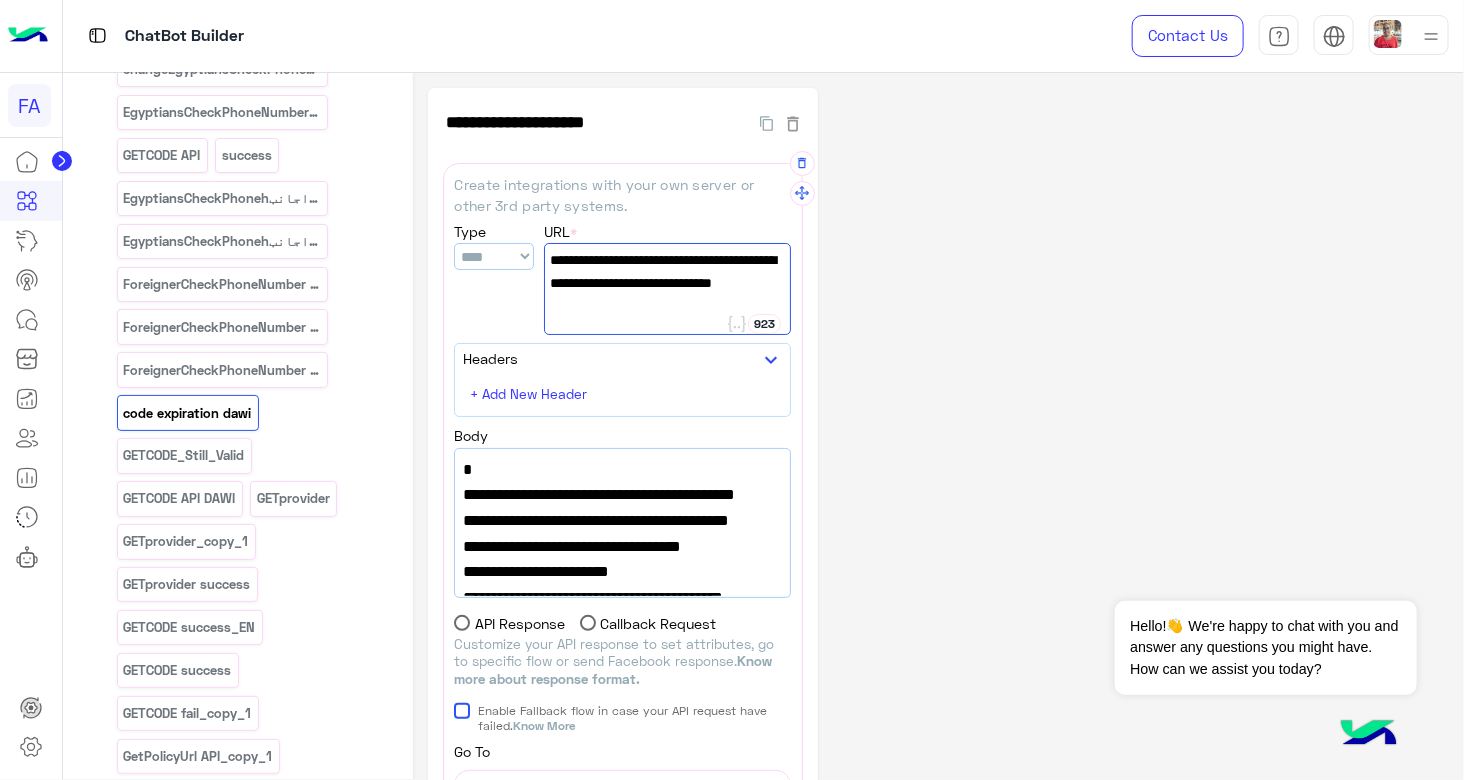 click on ""CodeValidFlowName": "GETCODE_Still_Valid"," at bounding box center [622, 507] 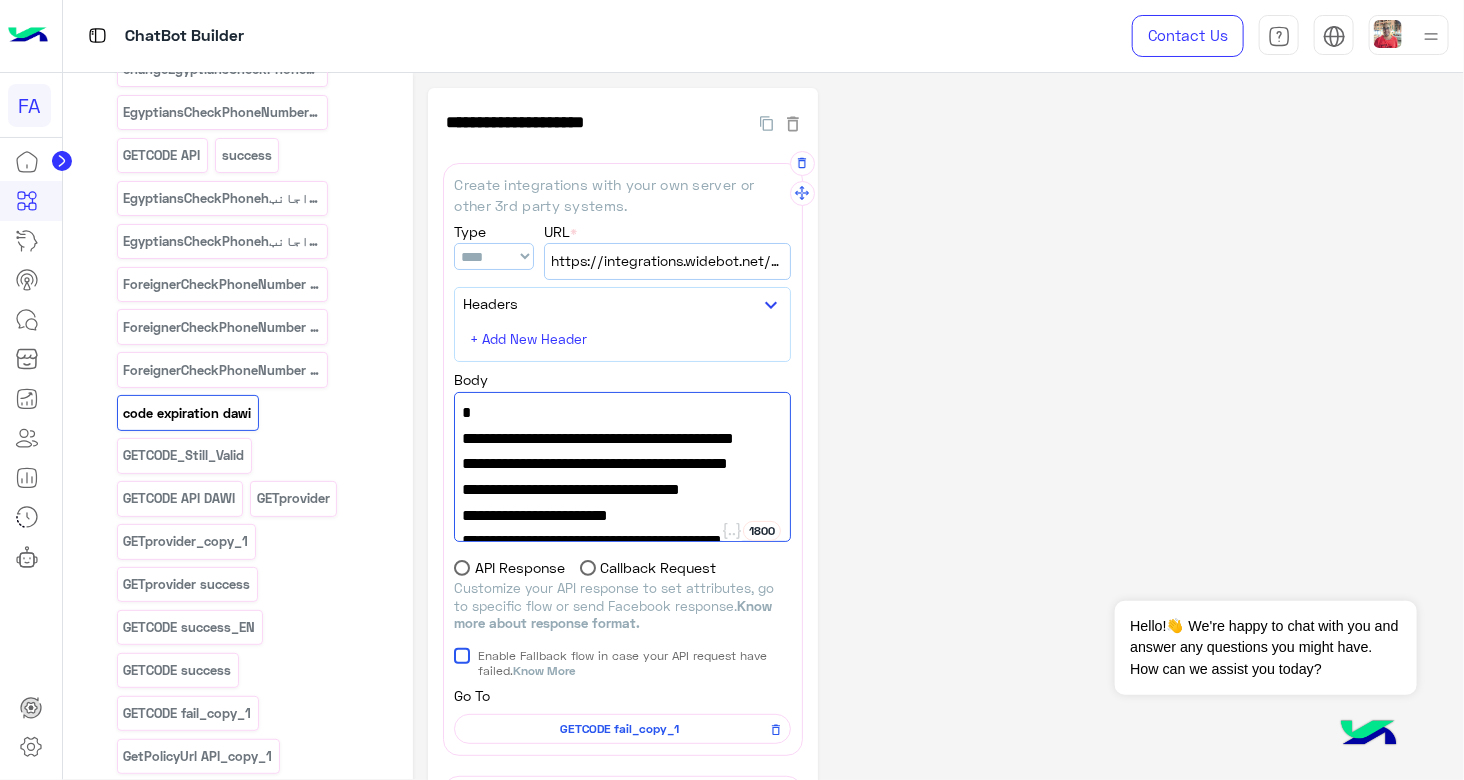 click on "https://integrations.widebot.net/api/FawrySubscription/EvaluateCodeExpireDate" at bounding box center [667, 261] 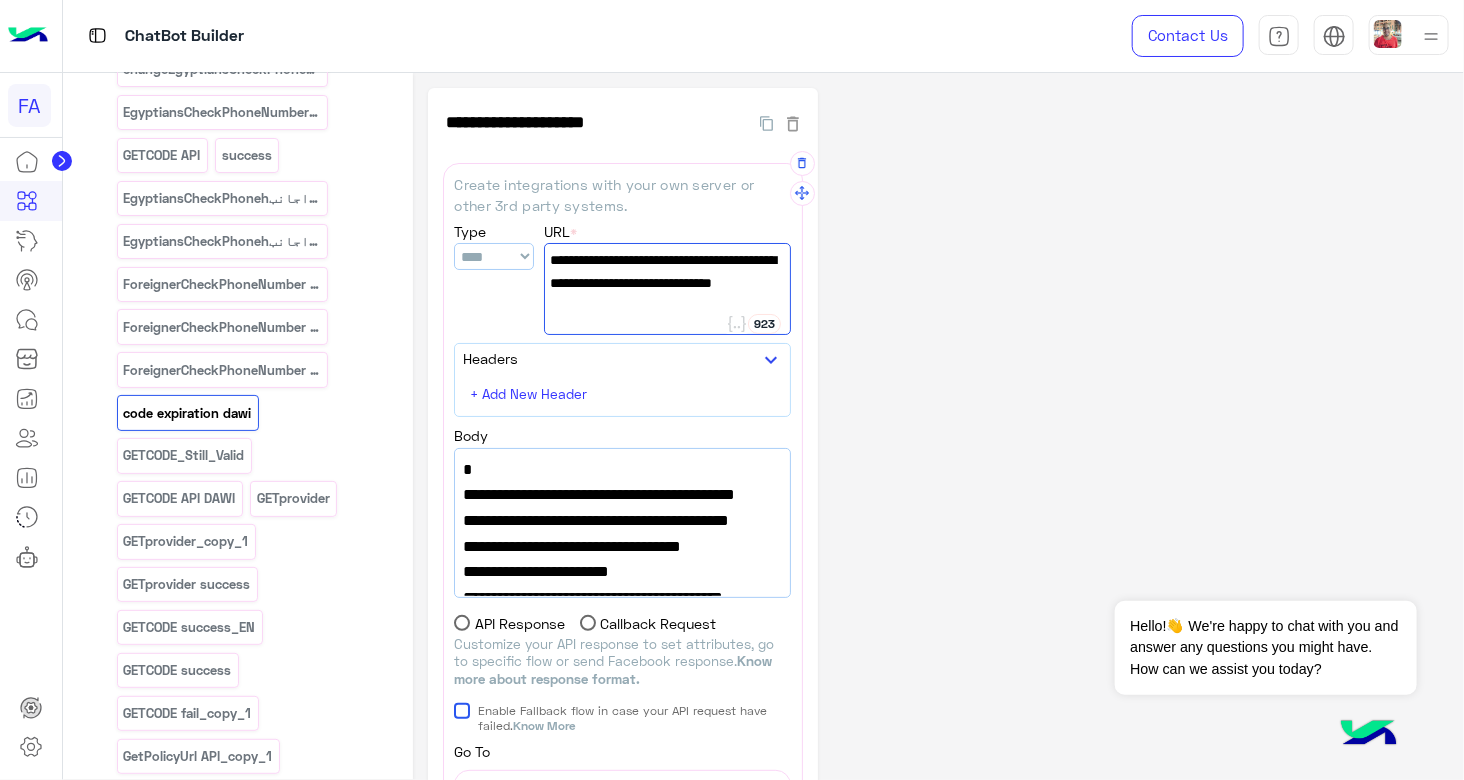 click on "https://integrations.widebot.net/api/FawrySubscription/EvaluateCodeExpireDate" at bounding box center (667, 282) 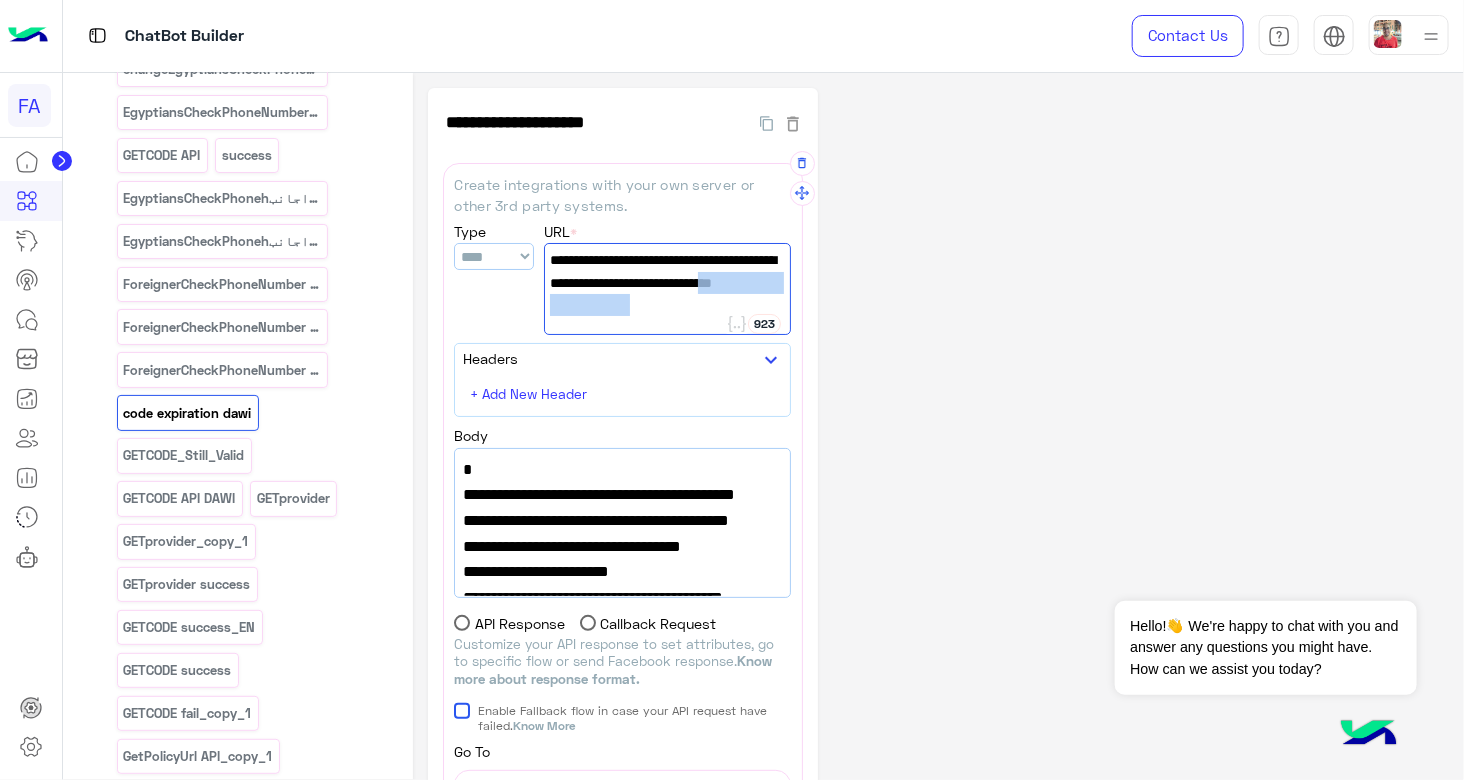 click on "https://integrations.widebot.net/api/FawrySubscription/EvaluateCodeExpireDate" at bounding box center (667, 282) 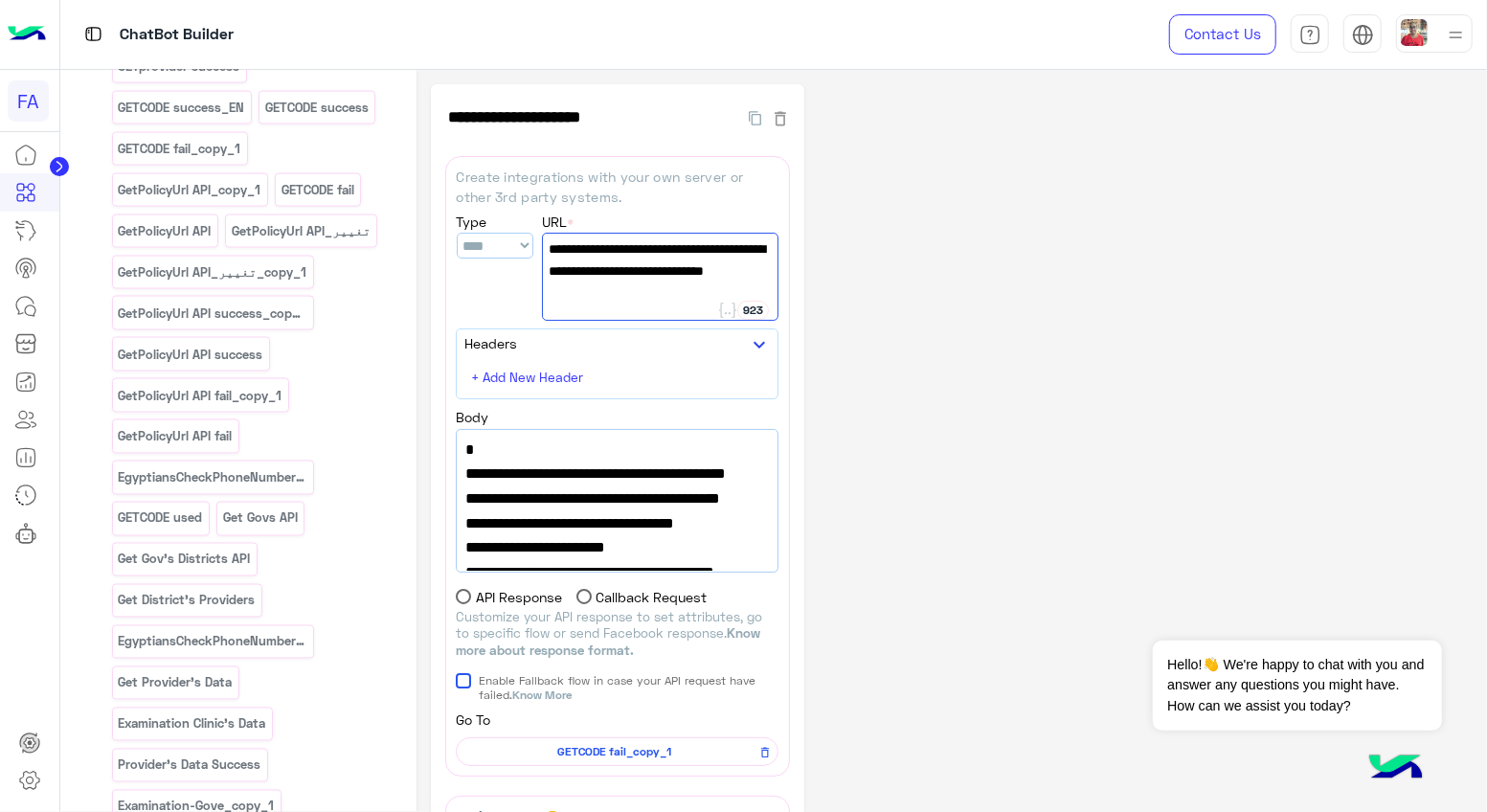 scroll, scrollTop: 6274, scrollLeft: 0, axis: vertical 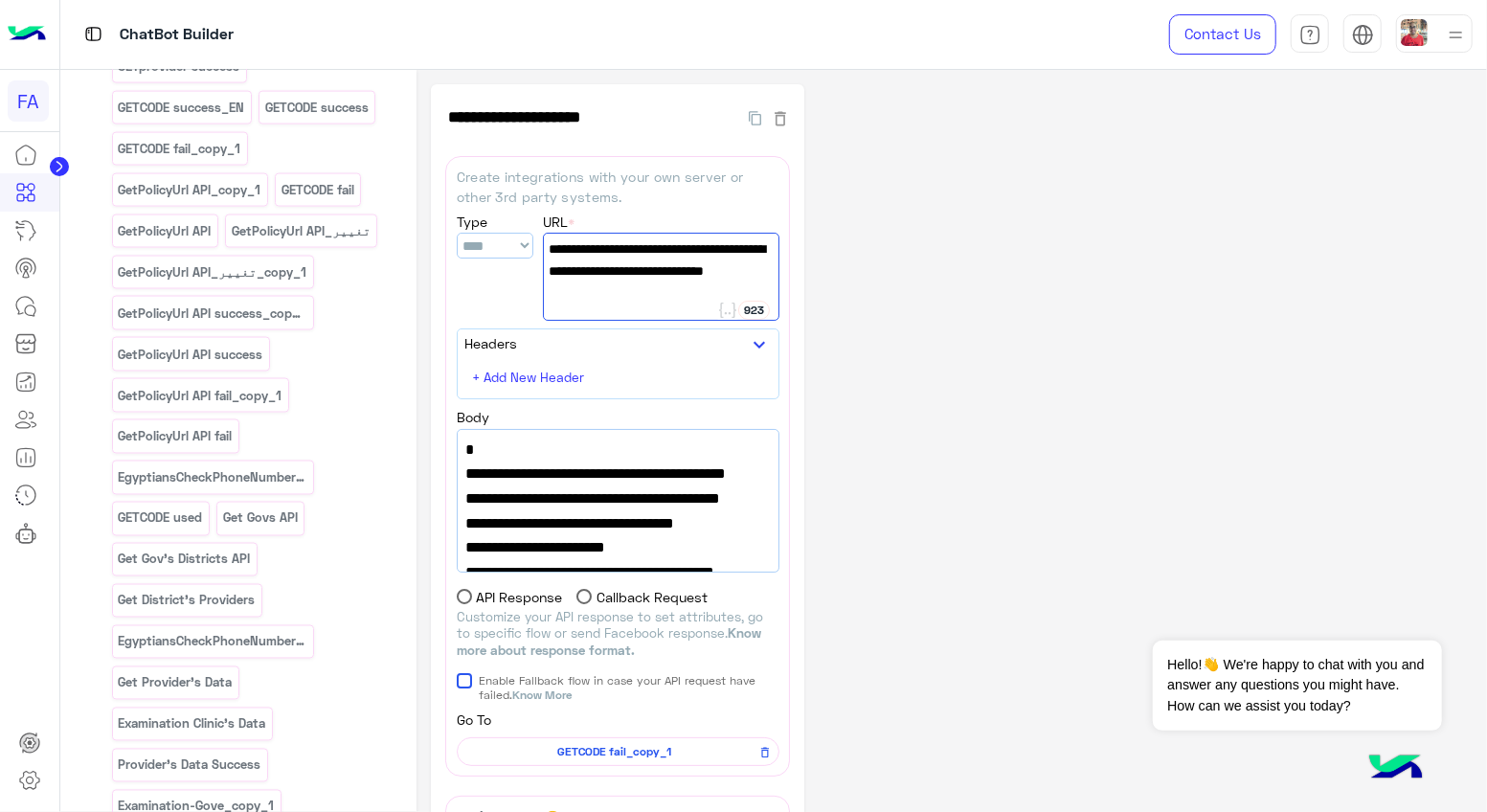 click on "EgyptiansCheckPhoneNumber API EgyptiansCheckPhoneNumber fail_copy_1 تغييرEgyptiansCheckPhoneNumber API_ changeEgyptiansCheckPhoneNumber API__copy_1 EgyptiansCheckPhoneNumber fail GETCODE API success EgyptiansCheckPhonehاجانب success_copy_1 EgyptiansCheckPhonehاجانب success_copy_1_copy_1 ForeignerCheckPhoneNumber API ForeignerCheckPhoneNumber API success ForeignerCheckPhoneNumber API fail code expiration dawi GETCODE_Still_Valid GETCODE API DAWI GETprovider GETprovider_copy_1 GETprovider success GETCODE success_EN GETCODE success GETCODE fail_copy_1 GetPolicyUrl API_copy_1 GETCODE fail GetPolicyUrl API GetPolicyUrl API_تغيير GetPolicyUrl API_تغيير_copy_1 GetPolicyUrl API success_copy_1 GetPolicyUrl API success GetPolicyUrl API fail_copy_1 GetPolicyUrl API fail EgyptiansCheckPhoneNumber success GETCODE used Get Govs API Get Gov's Districts API Get District's Providers EgyptiansCheckPhoneNumber success_copy_1 fail" at bounding box center [250, 522] 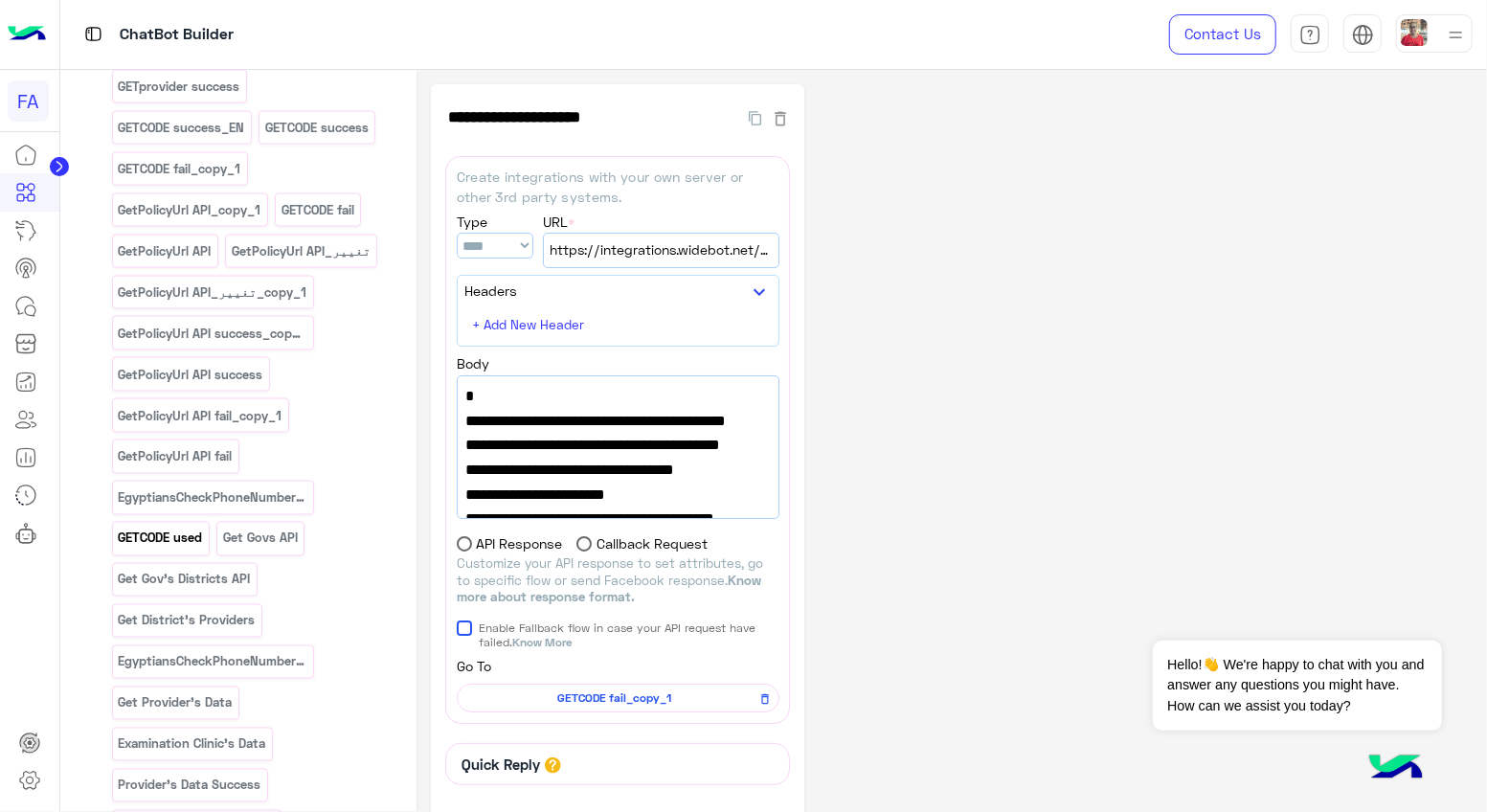 scroll, scrollTop: 6232, scrollLeft: 0, axis: vertical 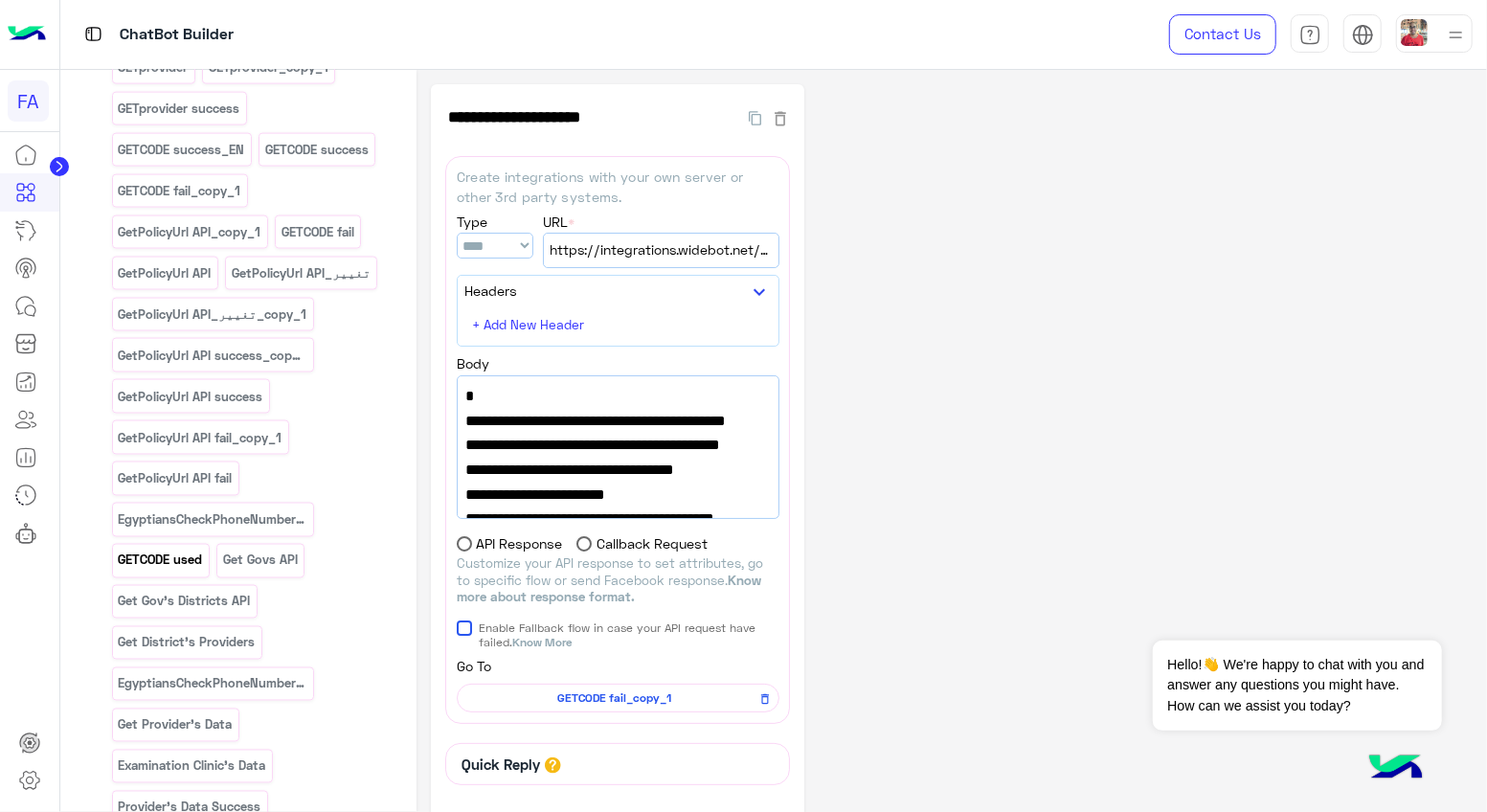 click on "GETCODE used" at bounding box center (160, 560) 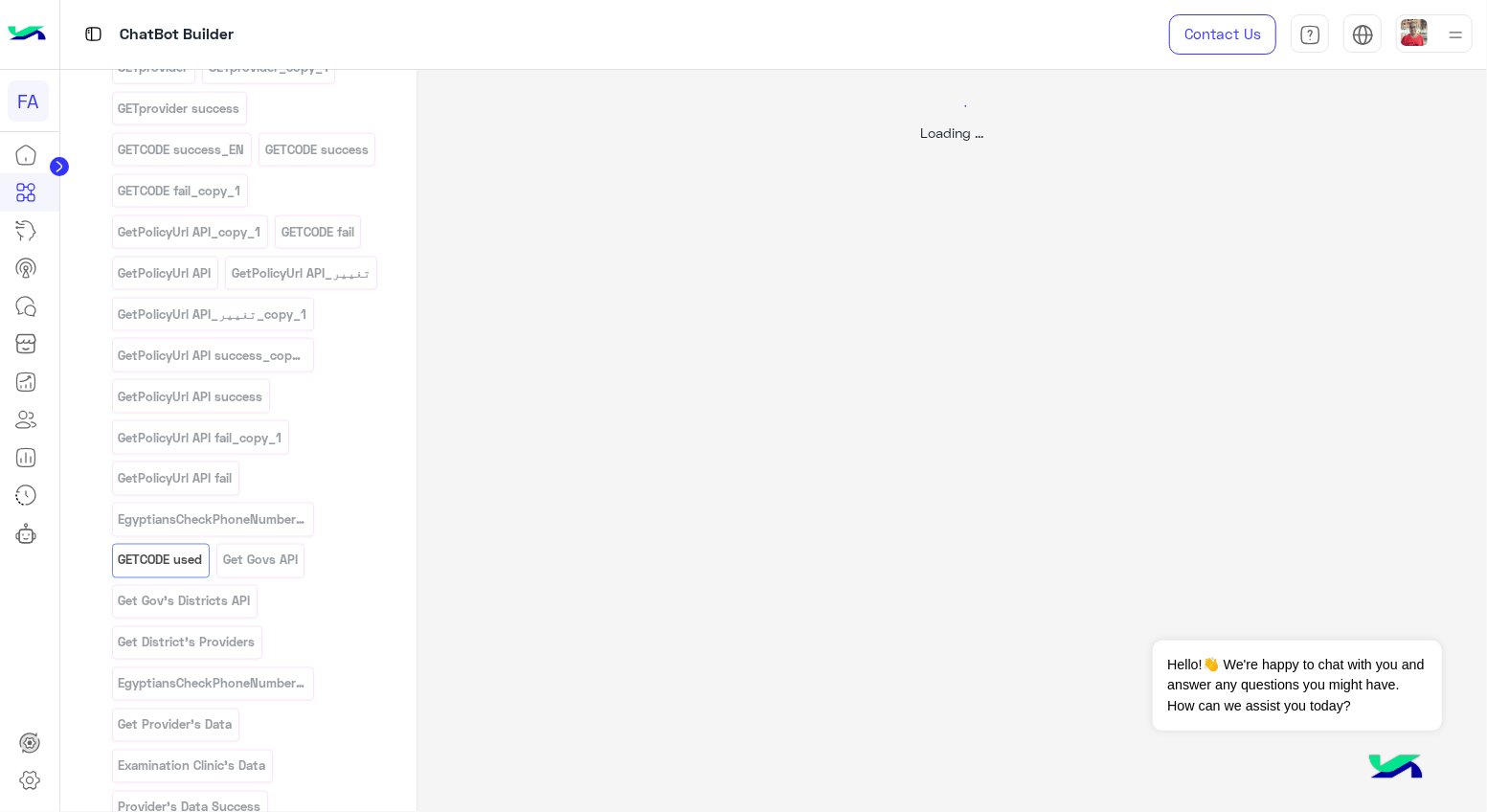 select on "****" 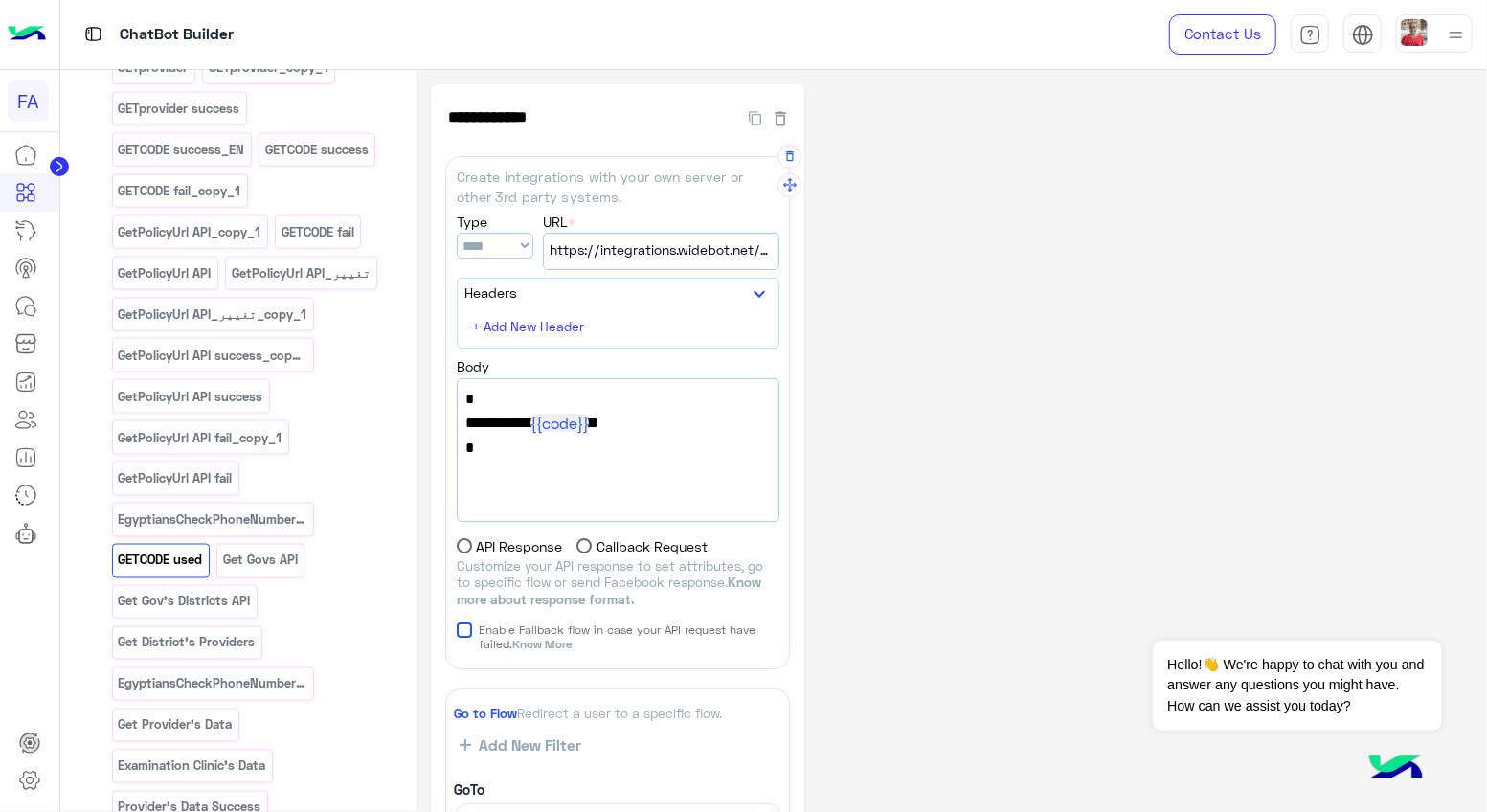 click on "https://integrations.widebot.net/api/FawrySubscription/EditCode" at bounding box center [661, 251] 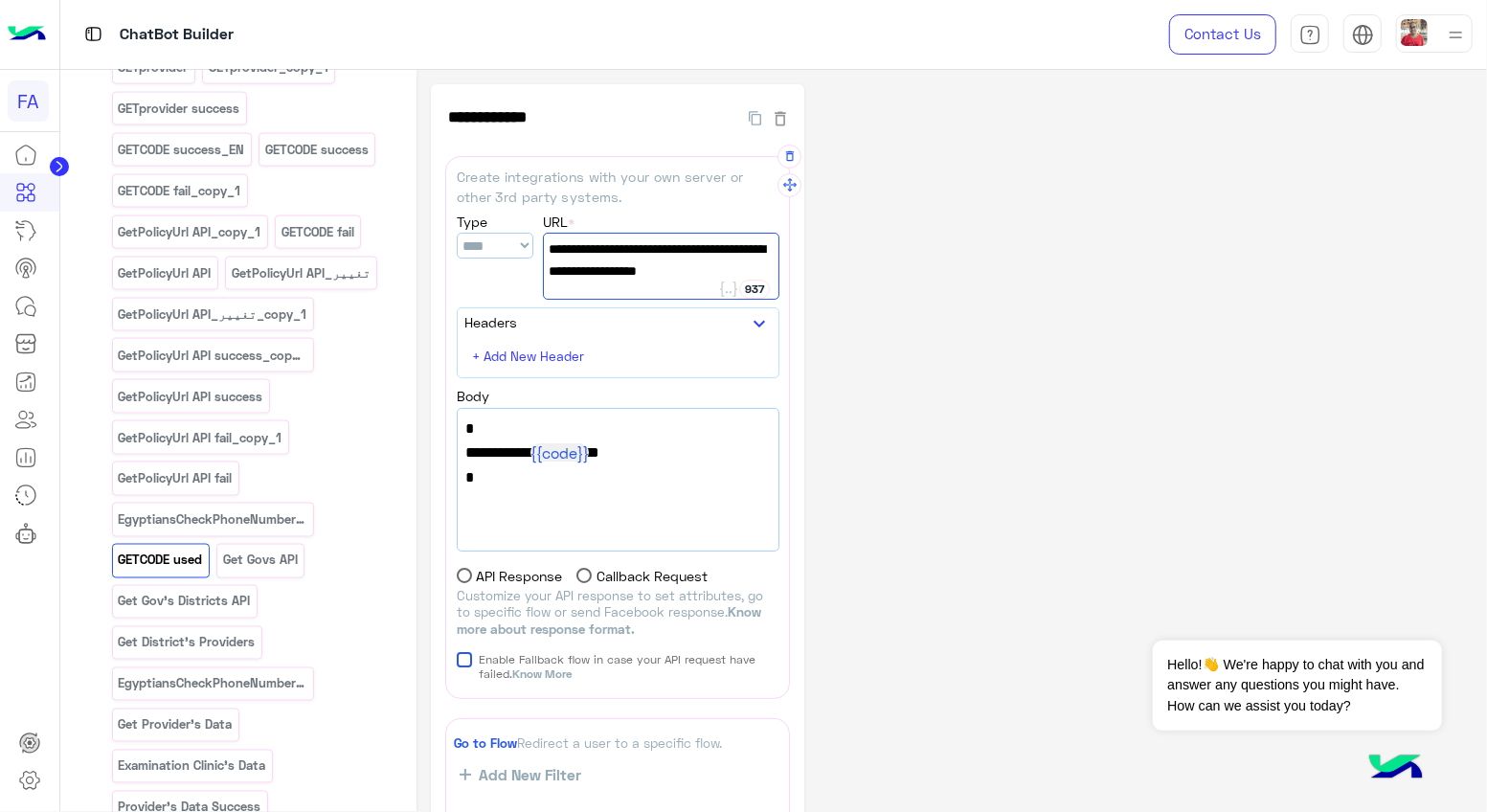 click on ""Code" :"  {{code}} "" at bounding box center (618, 453) 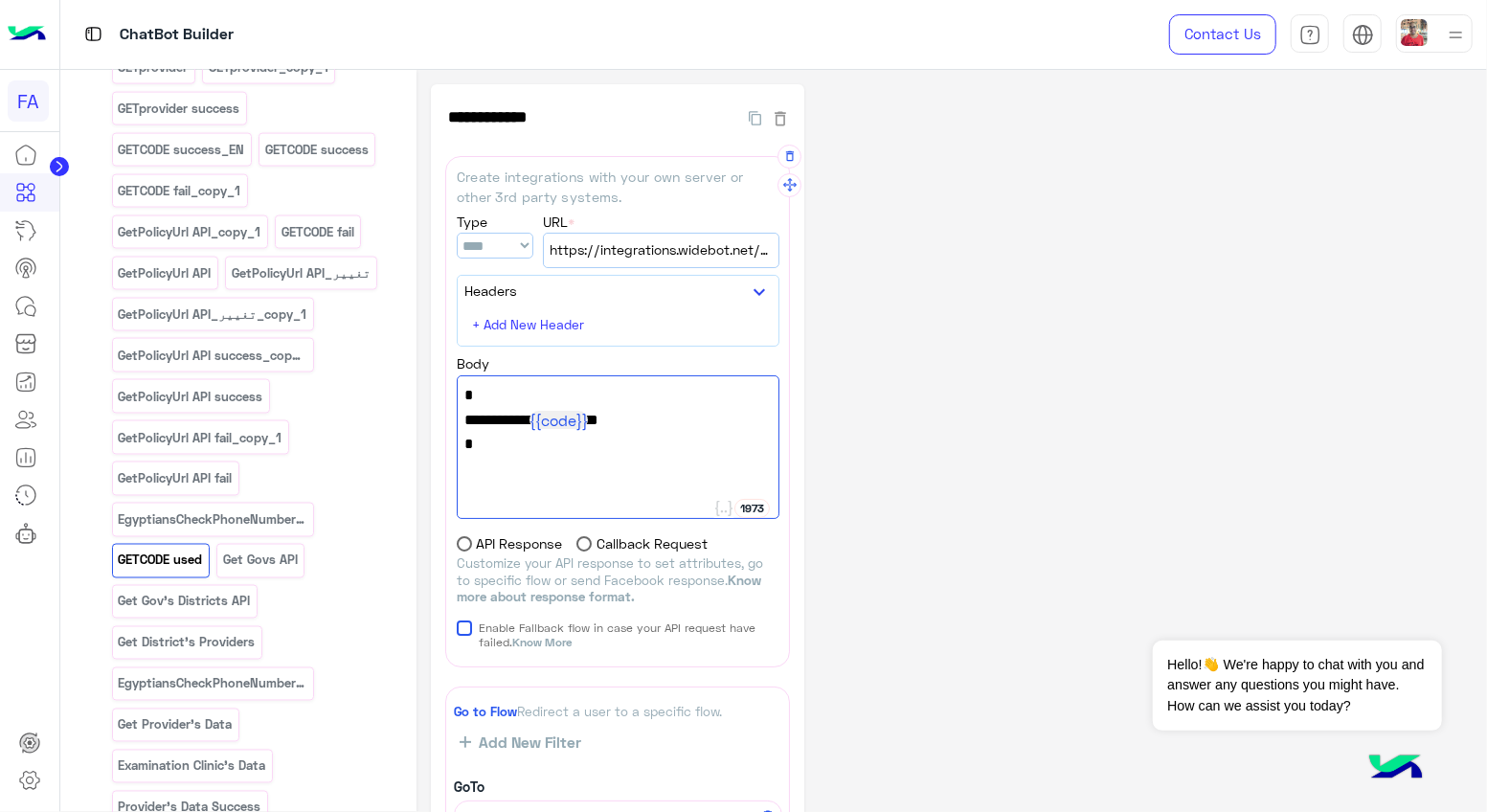 click on "https://integrations.widebot.net/api/FawrySubscription/EditCode" at bounding box center [661, 250] 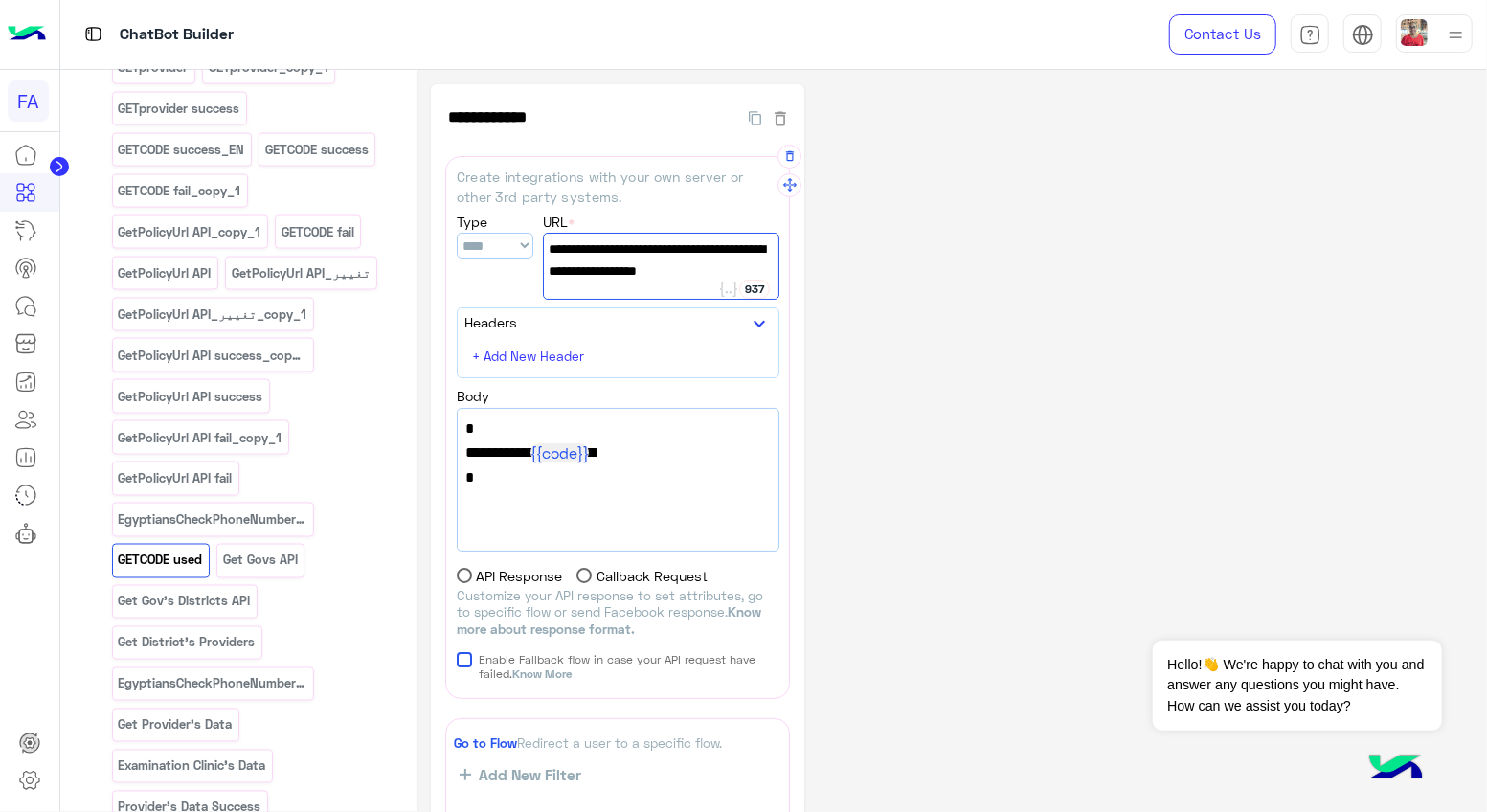 click on "https://integrations.widebot.net/api/FawrySubscription/EditCode" at bounding box center [661, 259] 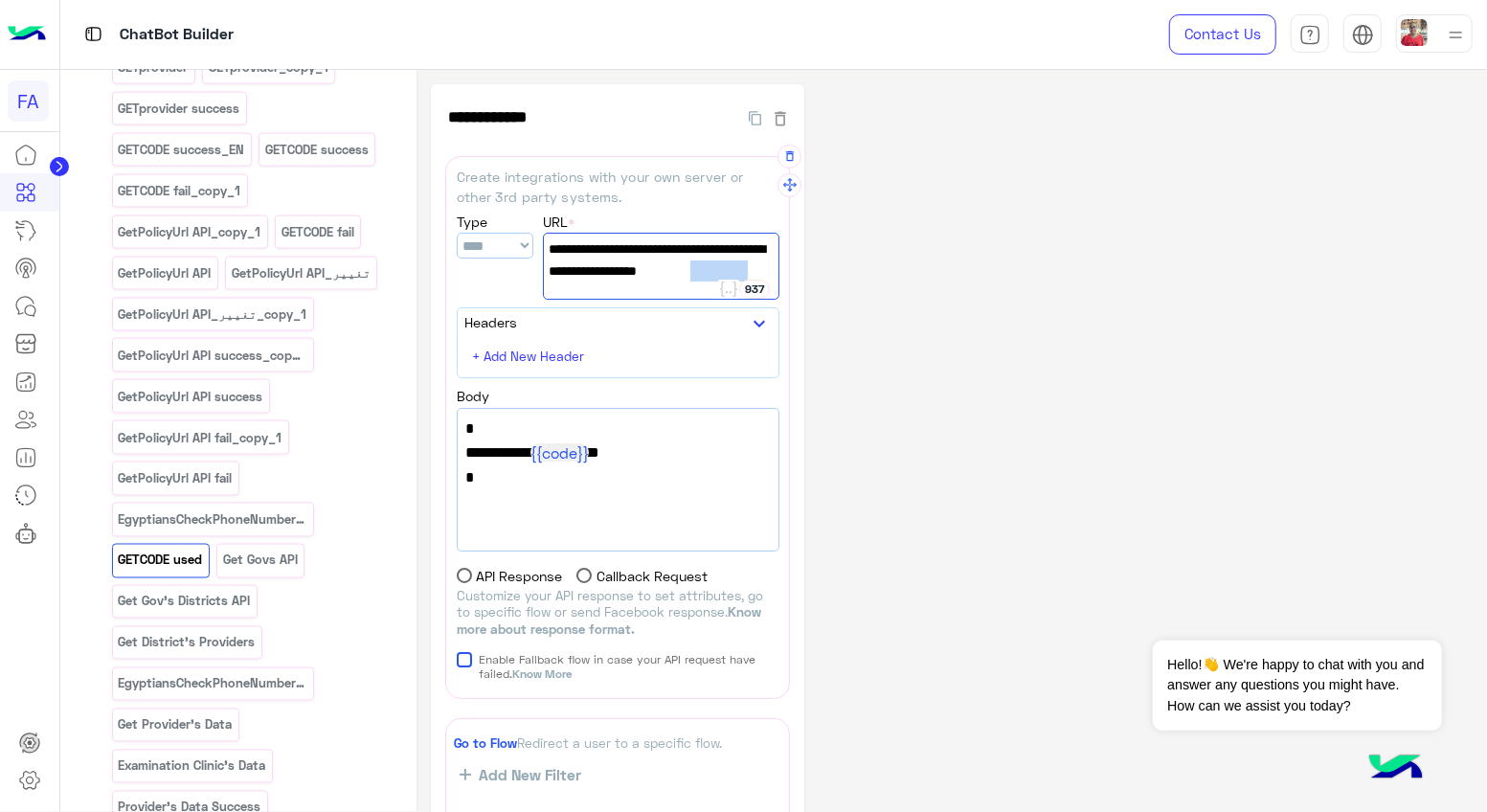 click on "https://integrations.widebot.net/api/FawrySubscription/EditCode" at bounding box center (661, 259) 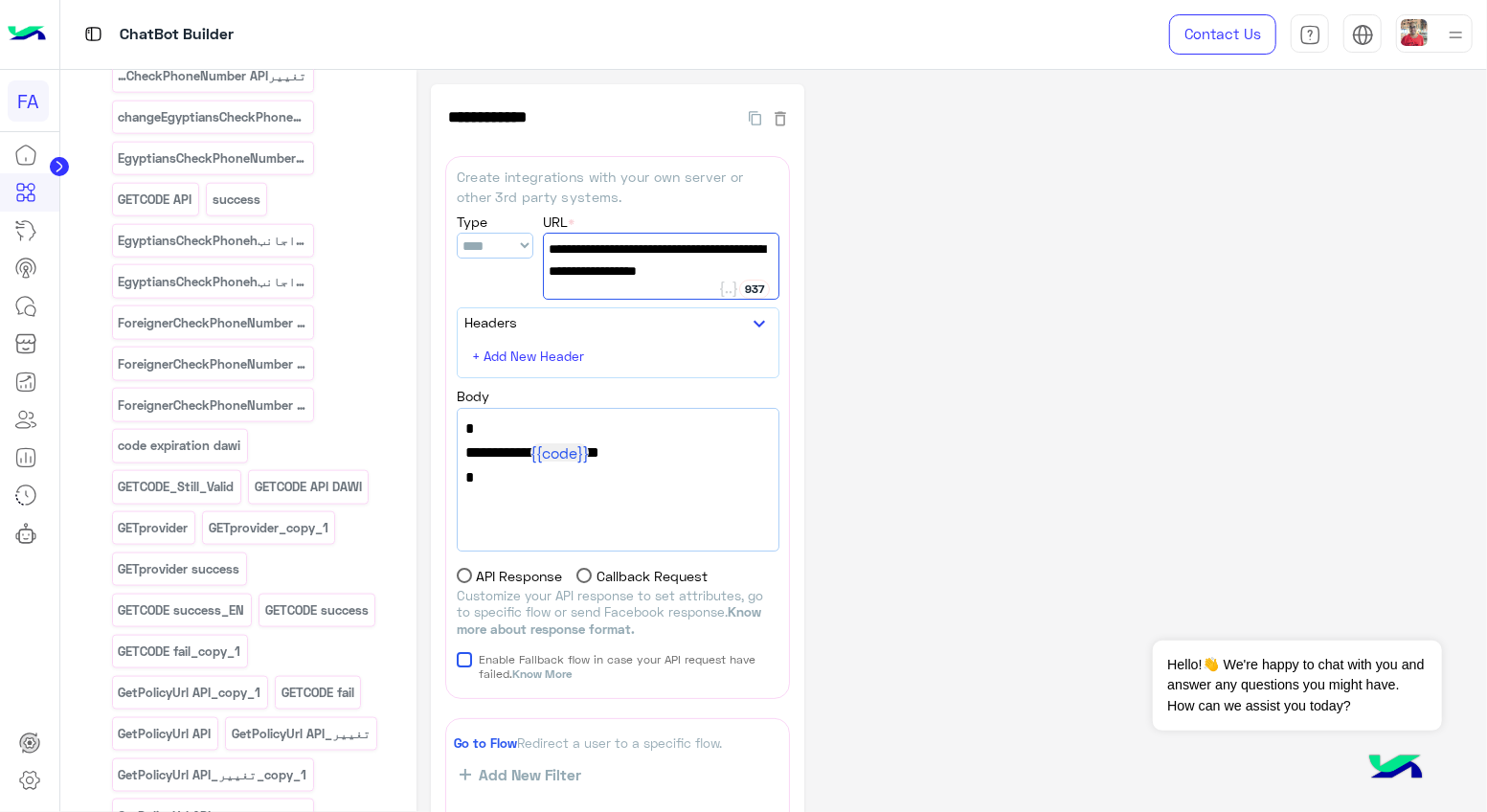 scroll, scrollTop: 5291, scrollLeft: 0, axis: vertical 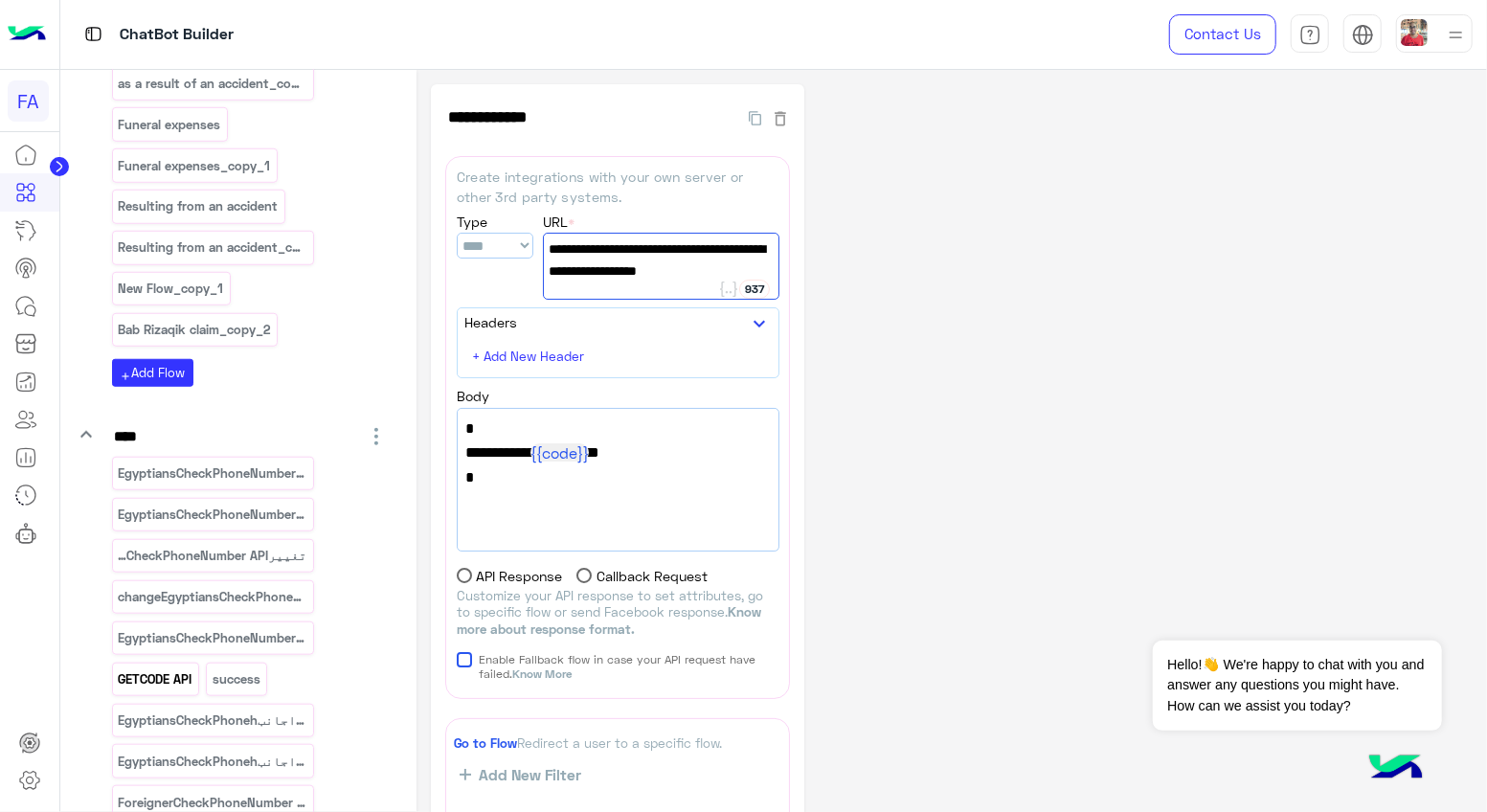 click on "GETCODE API" at bounding box center [155, 679] 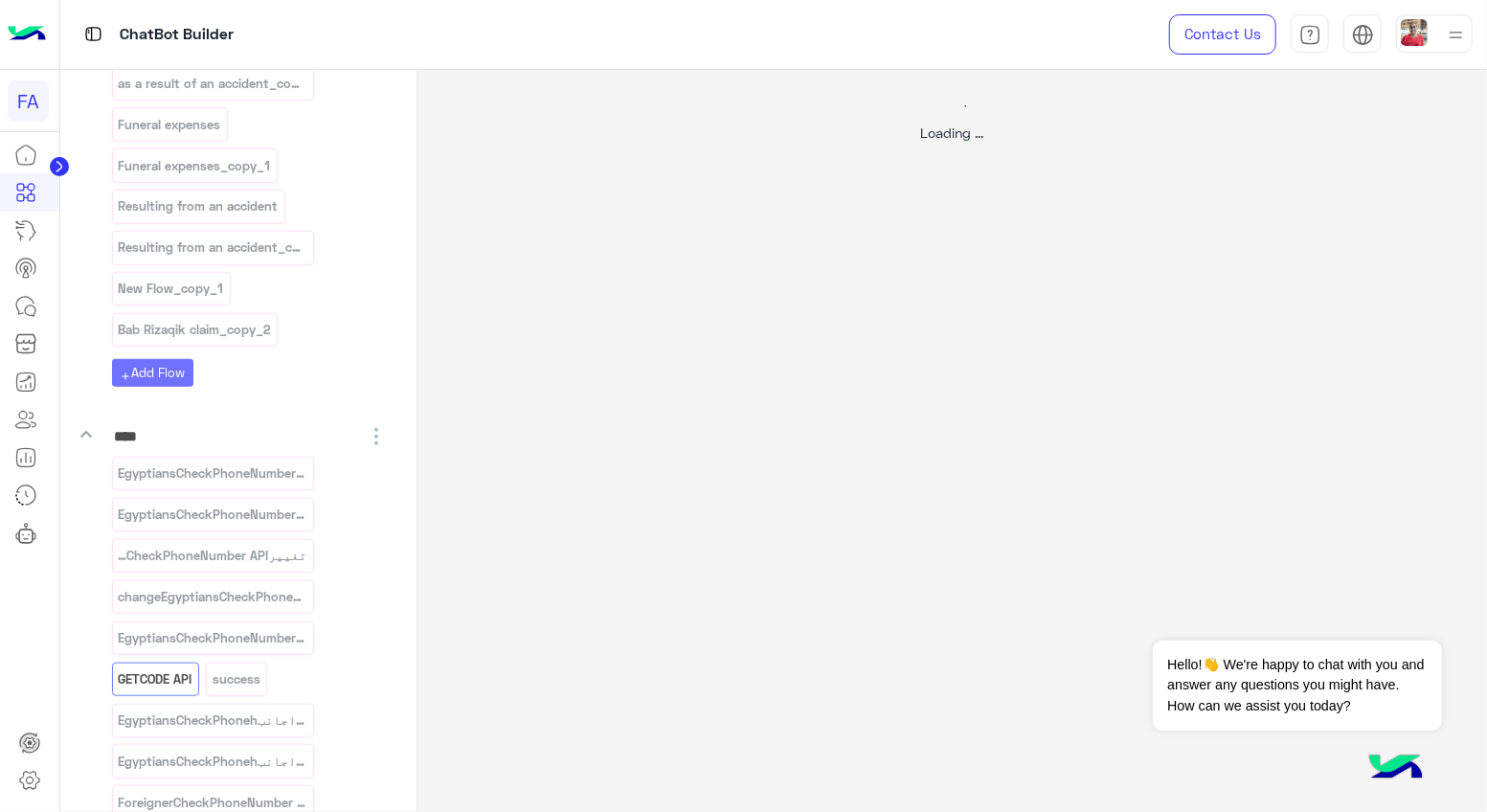 select on "****" 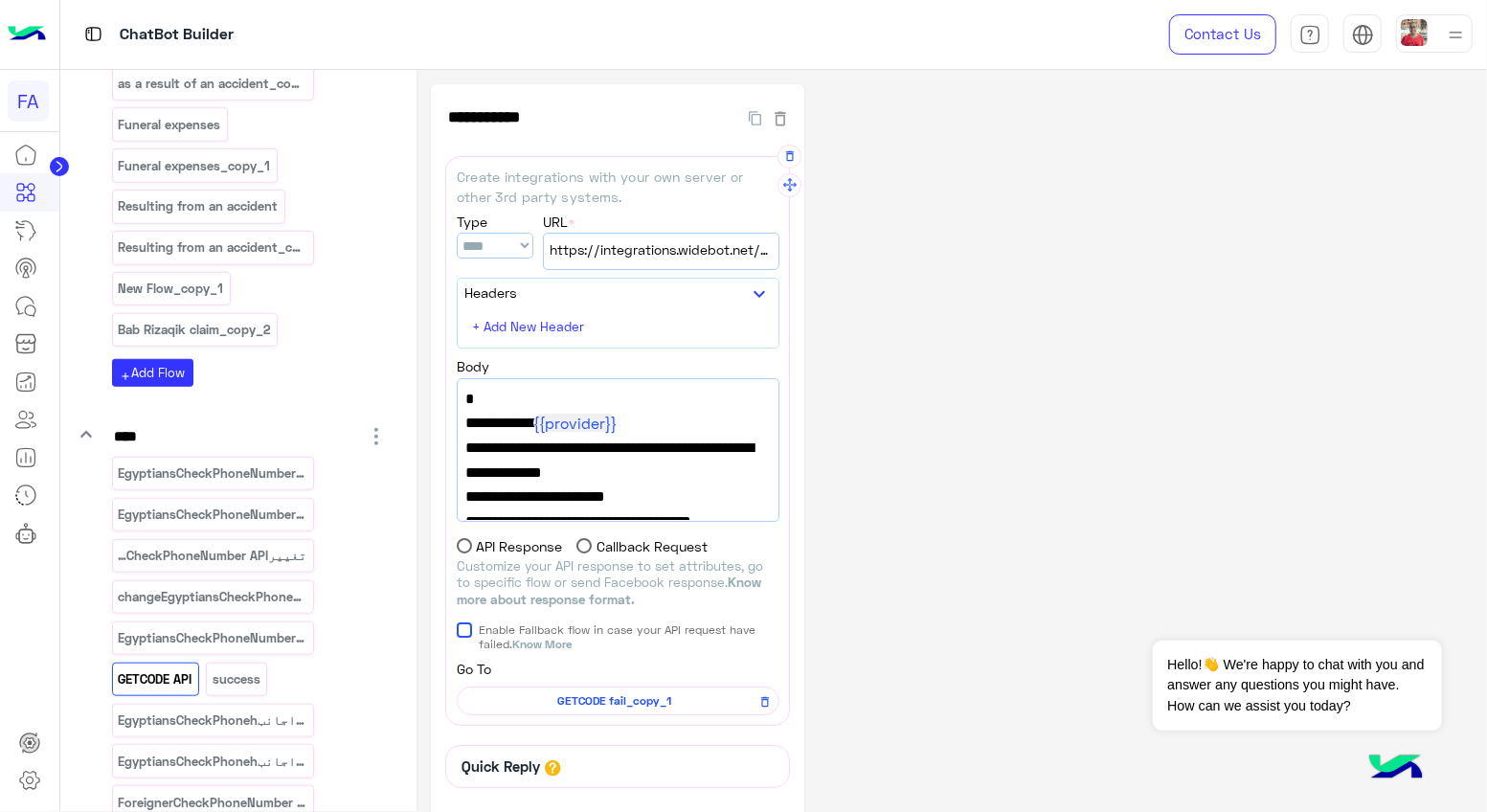 click on "https://integrations.widebot.net/api/FawrySubscription/GetCode" at bounding box center (661, 250) 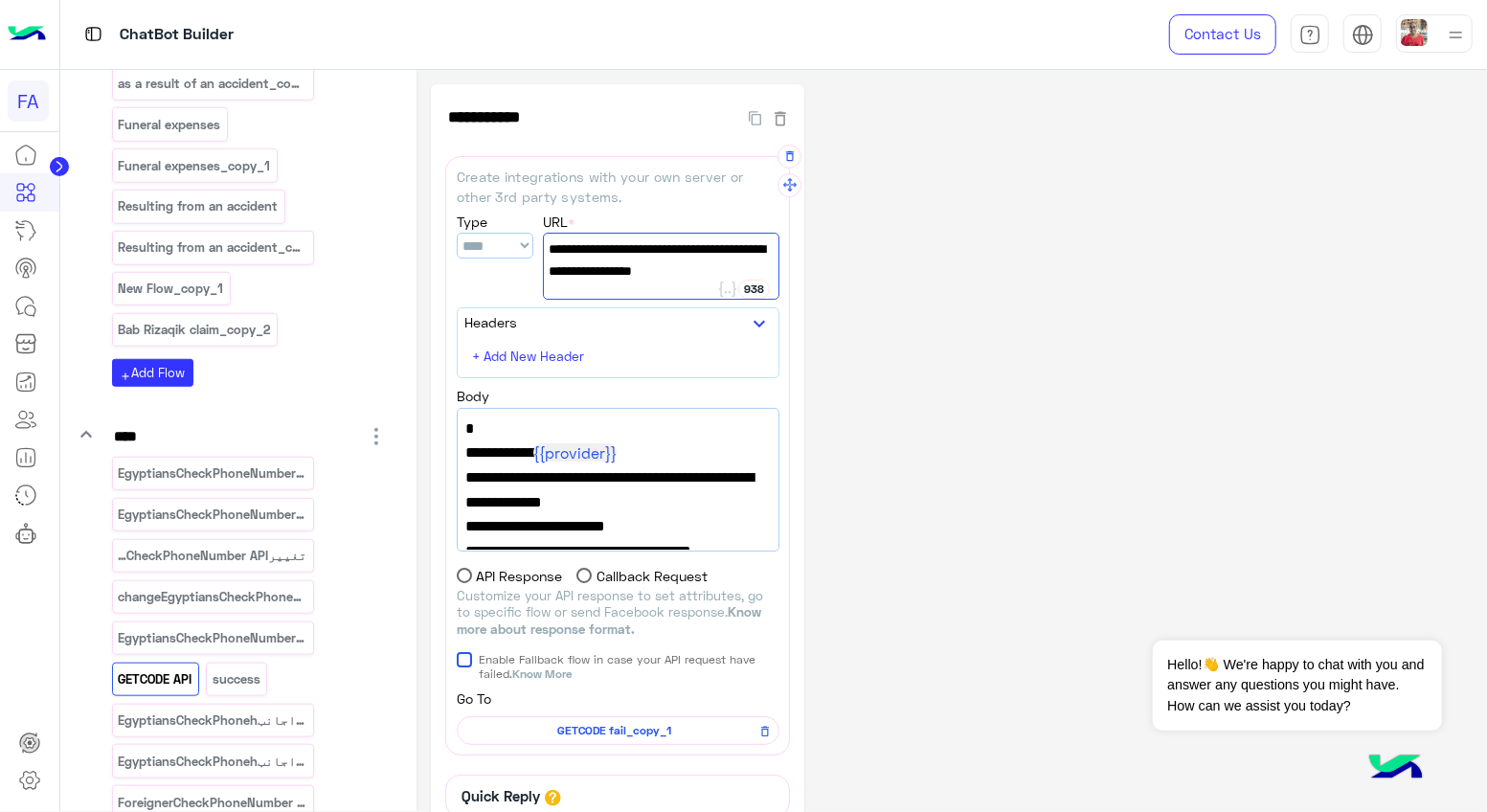 scroll, scrollTop: 8, scrollLeft: 0, axis: vertical 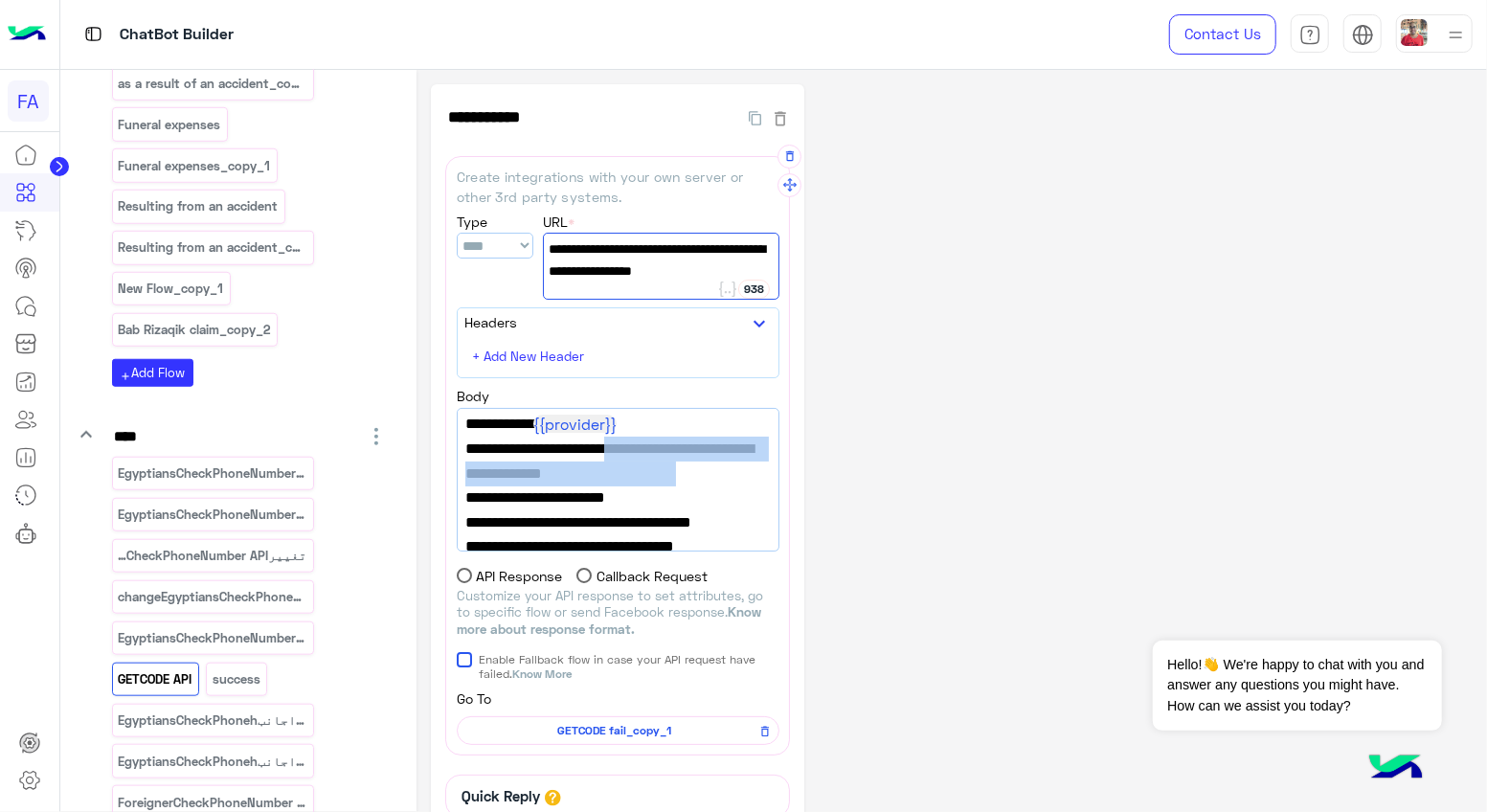 drag, startPoint x: 596, startPoint y: 444, endPoint x: 676, endPoint y: 482, distance: 88.56636 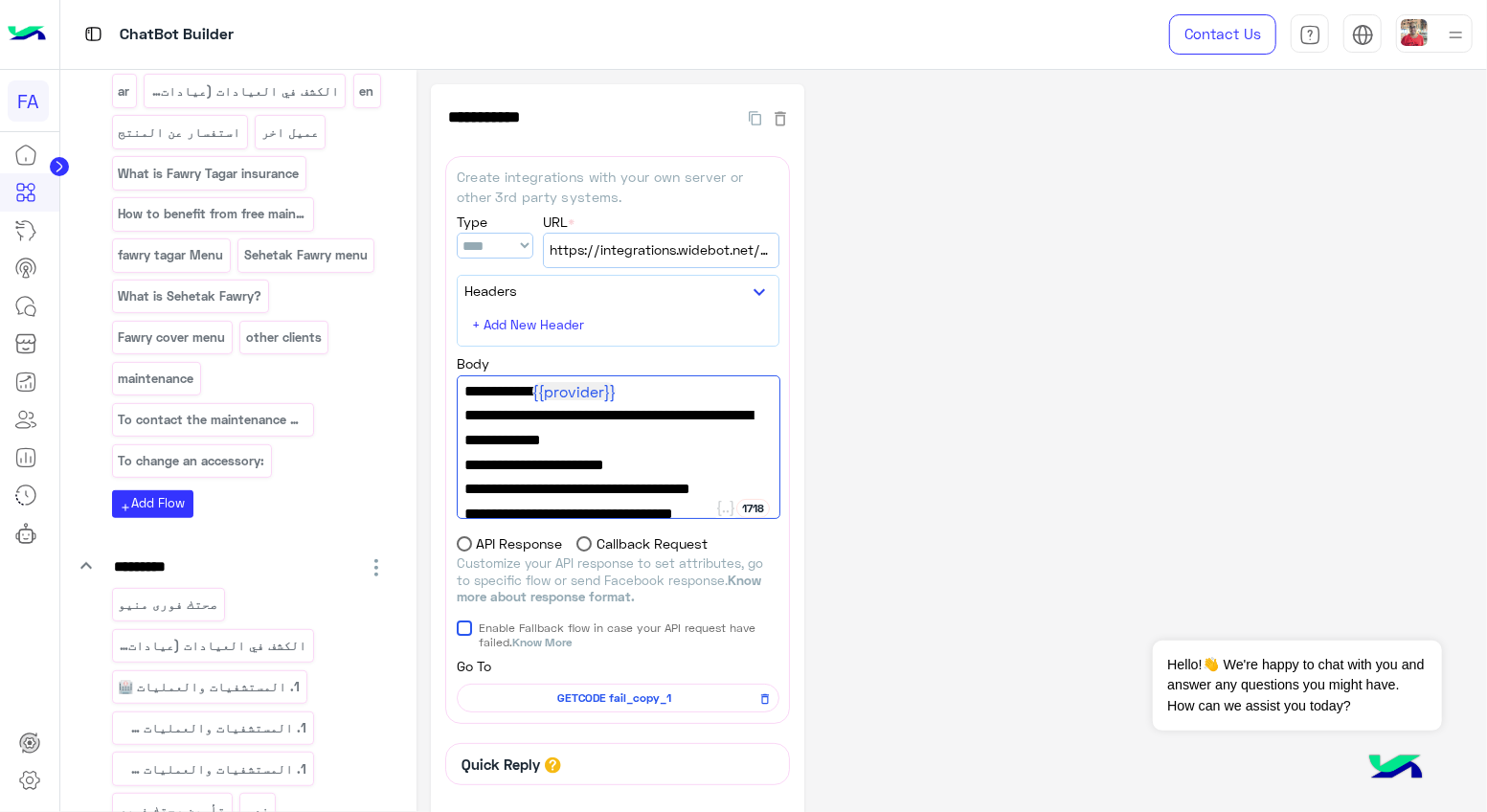 scroll, scrollTop: 0, scrollLeft: 0, axis: both 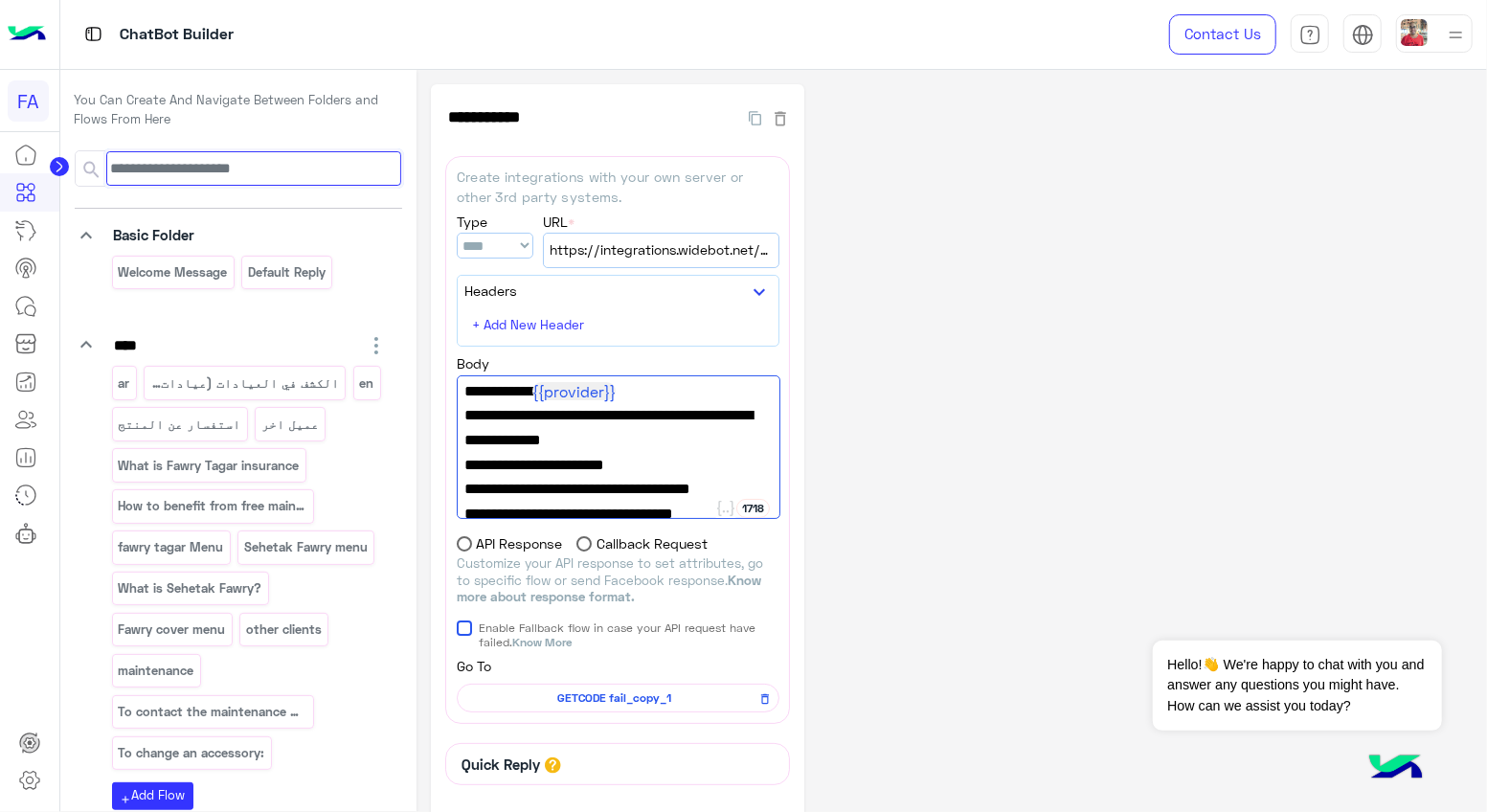 click at bounding box center (254, 169) 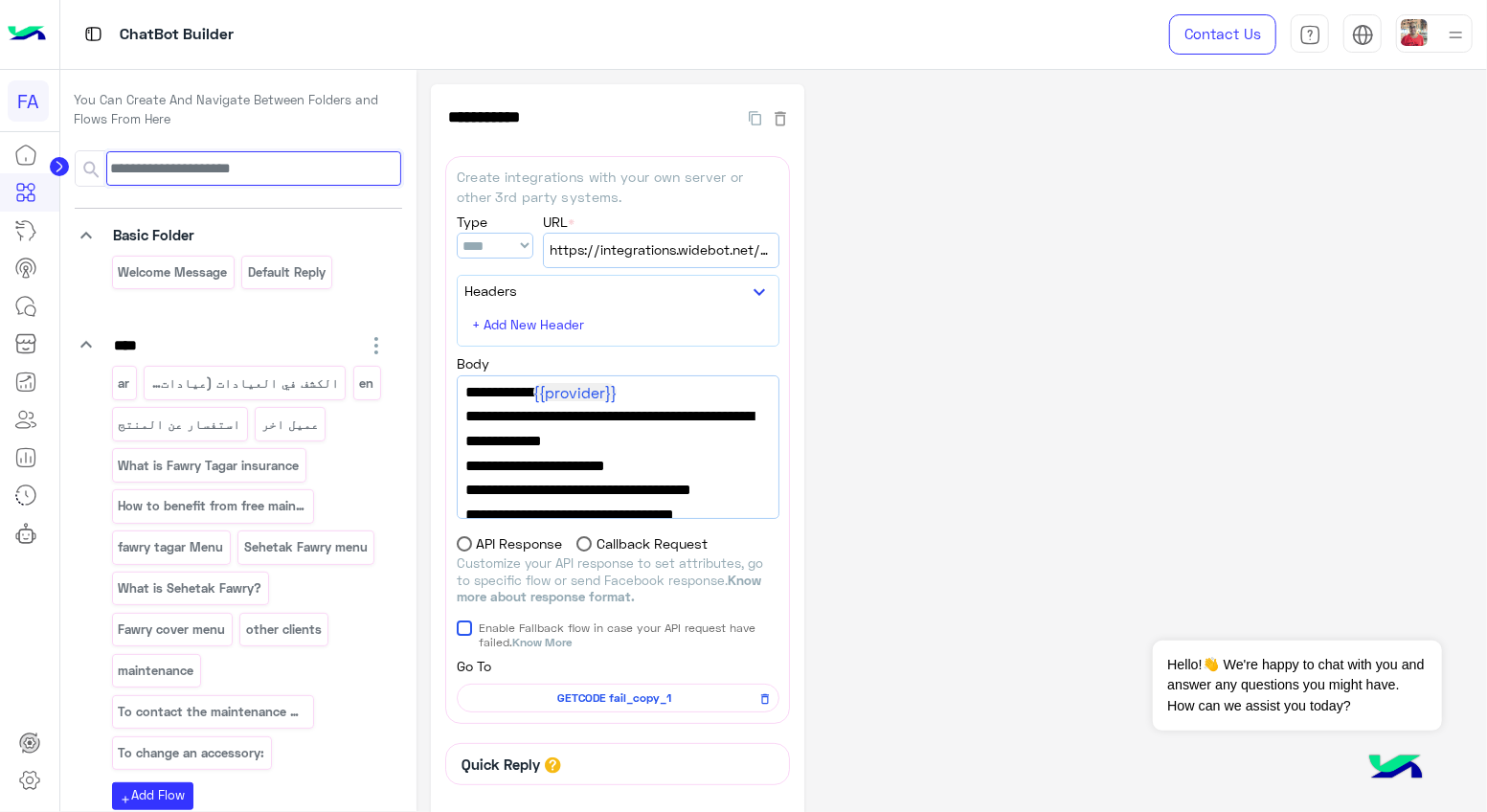 paste on "**********" 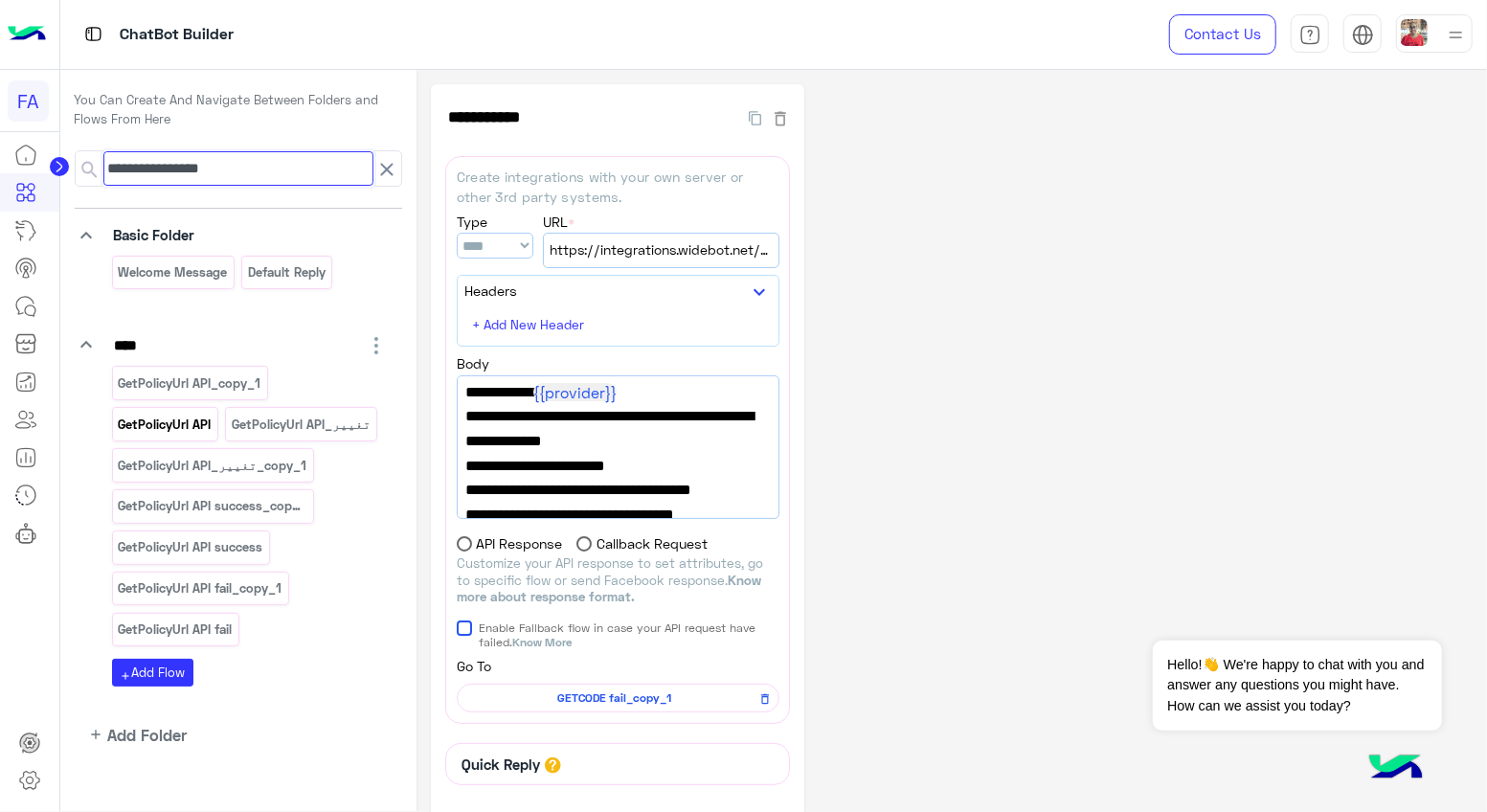 type on "**********" 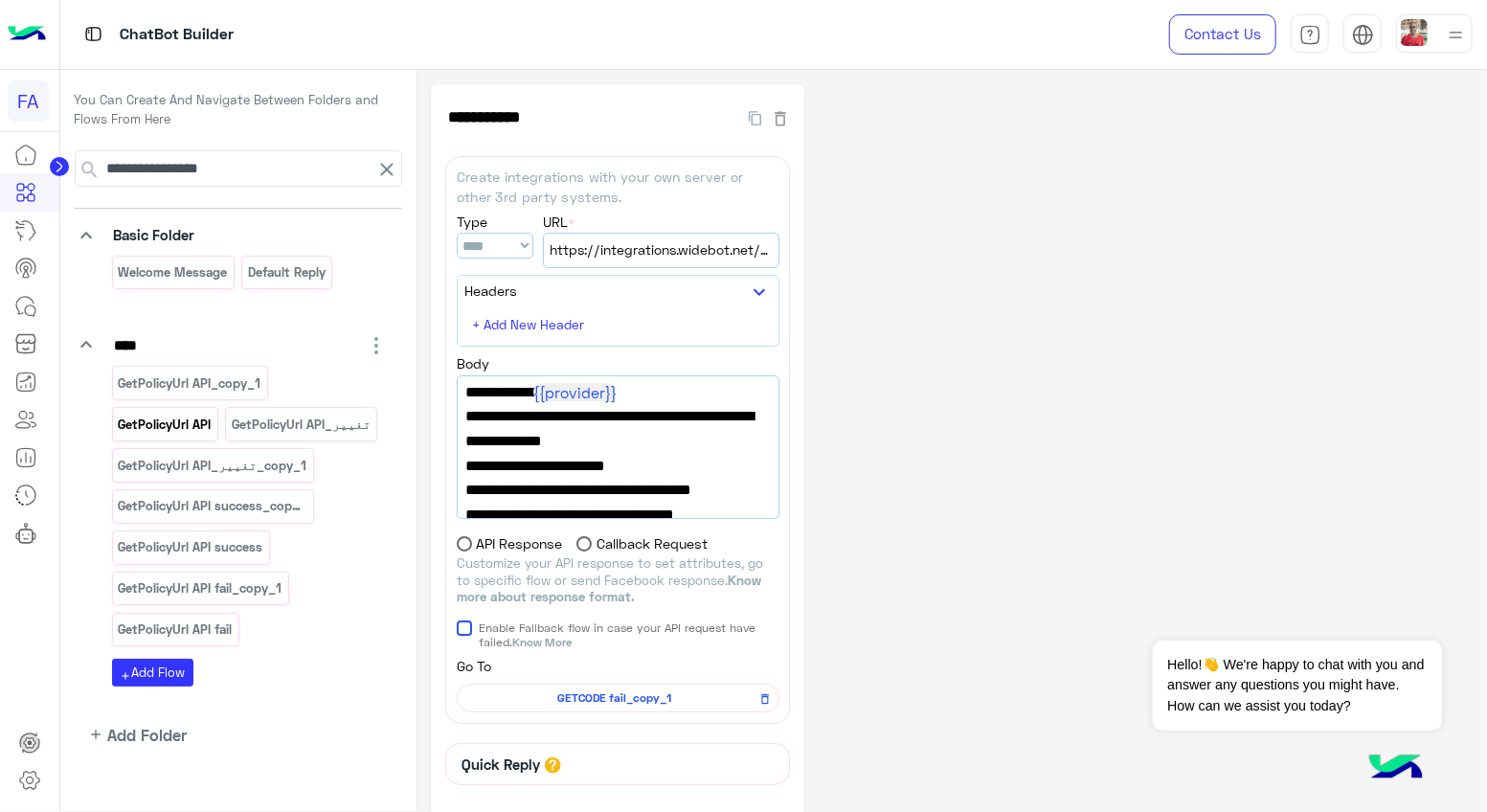 click on "GetPolicyUrl API" at bounding box center [165, 424] 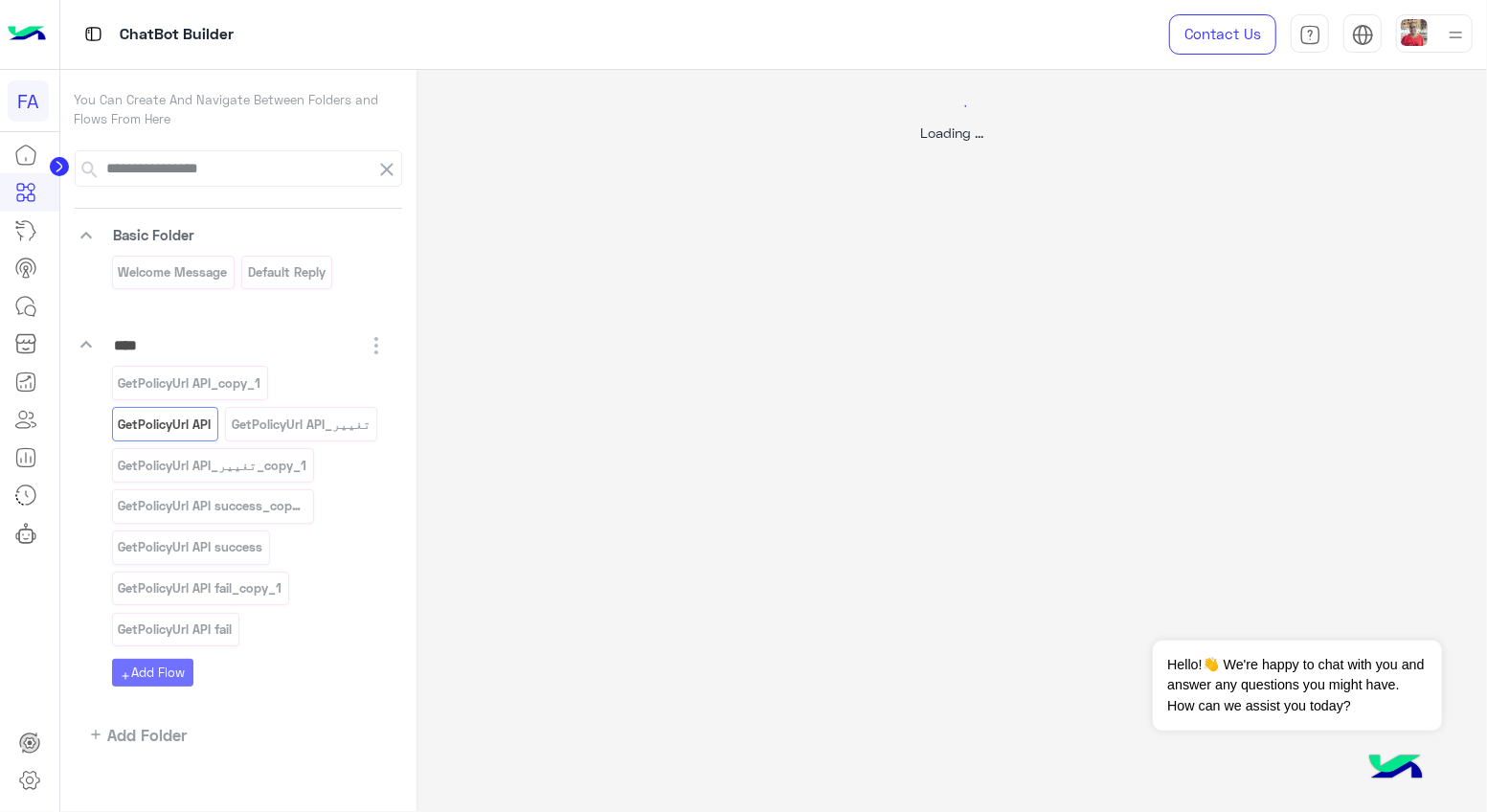 select on "*" 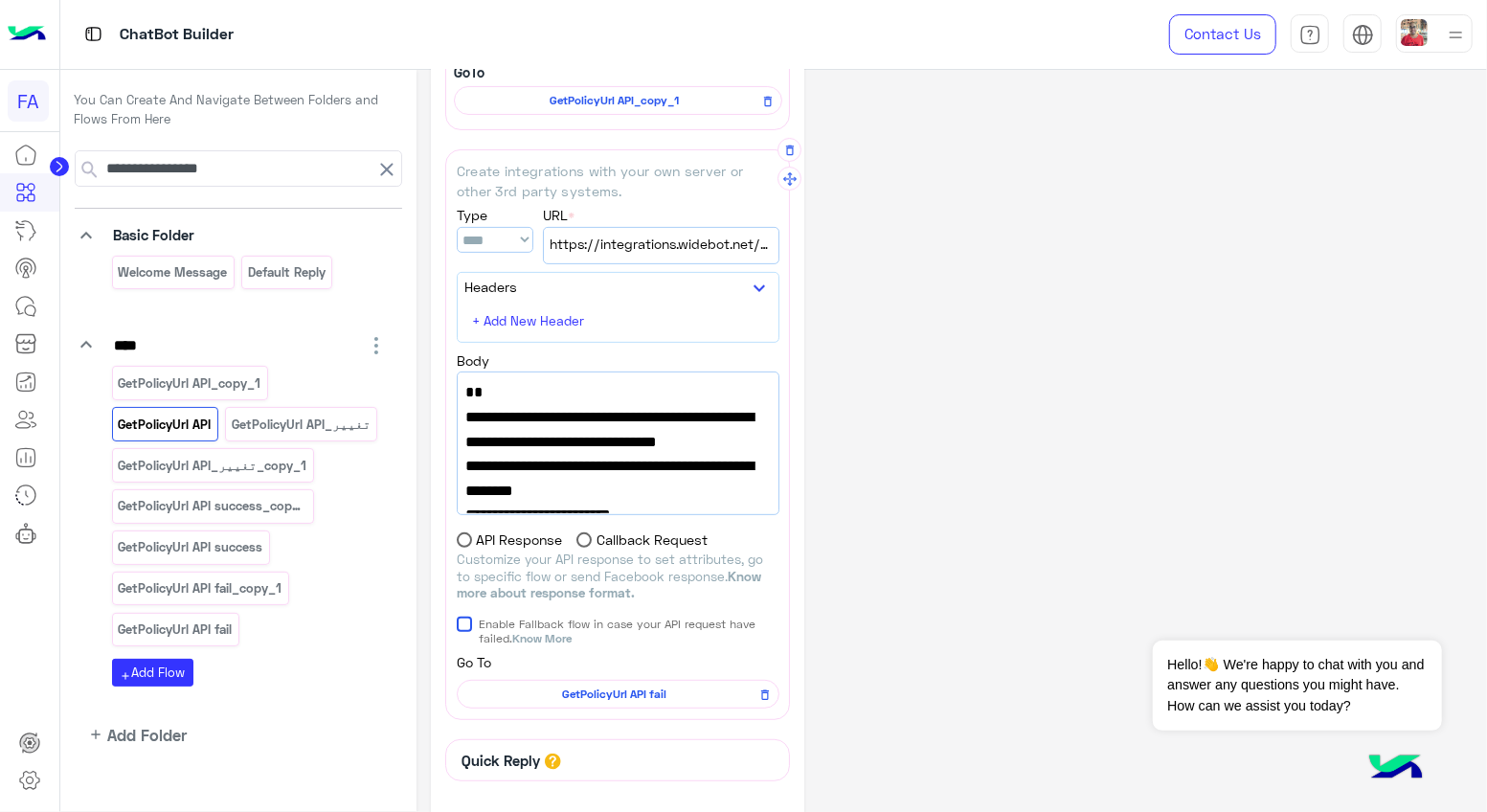 scroll, scrollTop: 376, scrollLeft: 0, axis: vertical 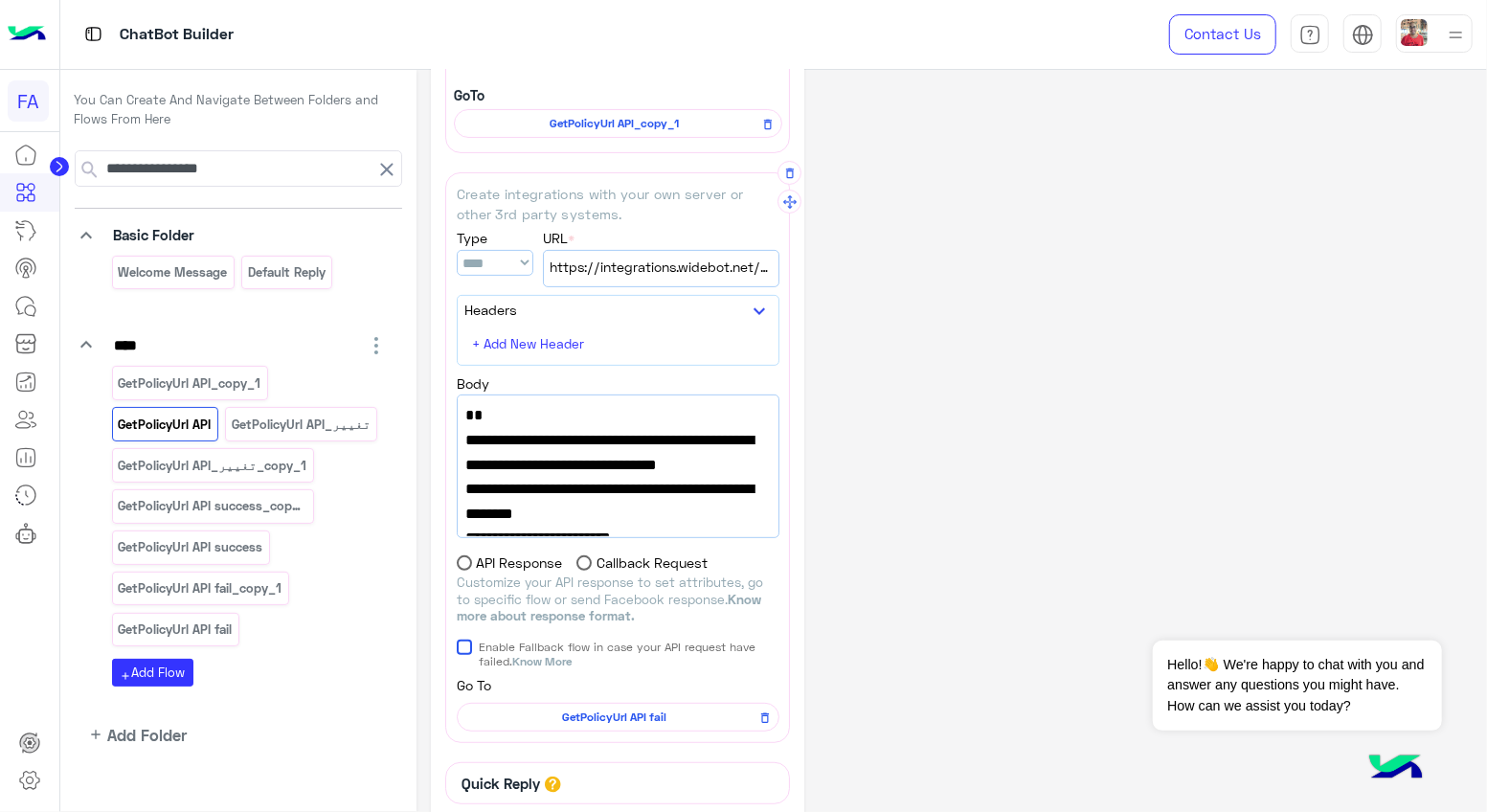 click on "https://integrations.widebot.net/api/JSONAPI" at bounding box center [661, 267] 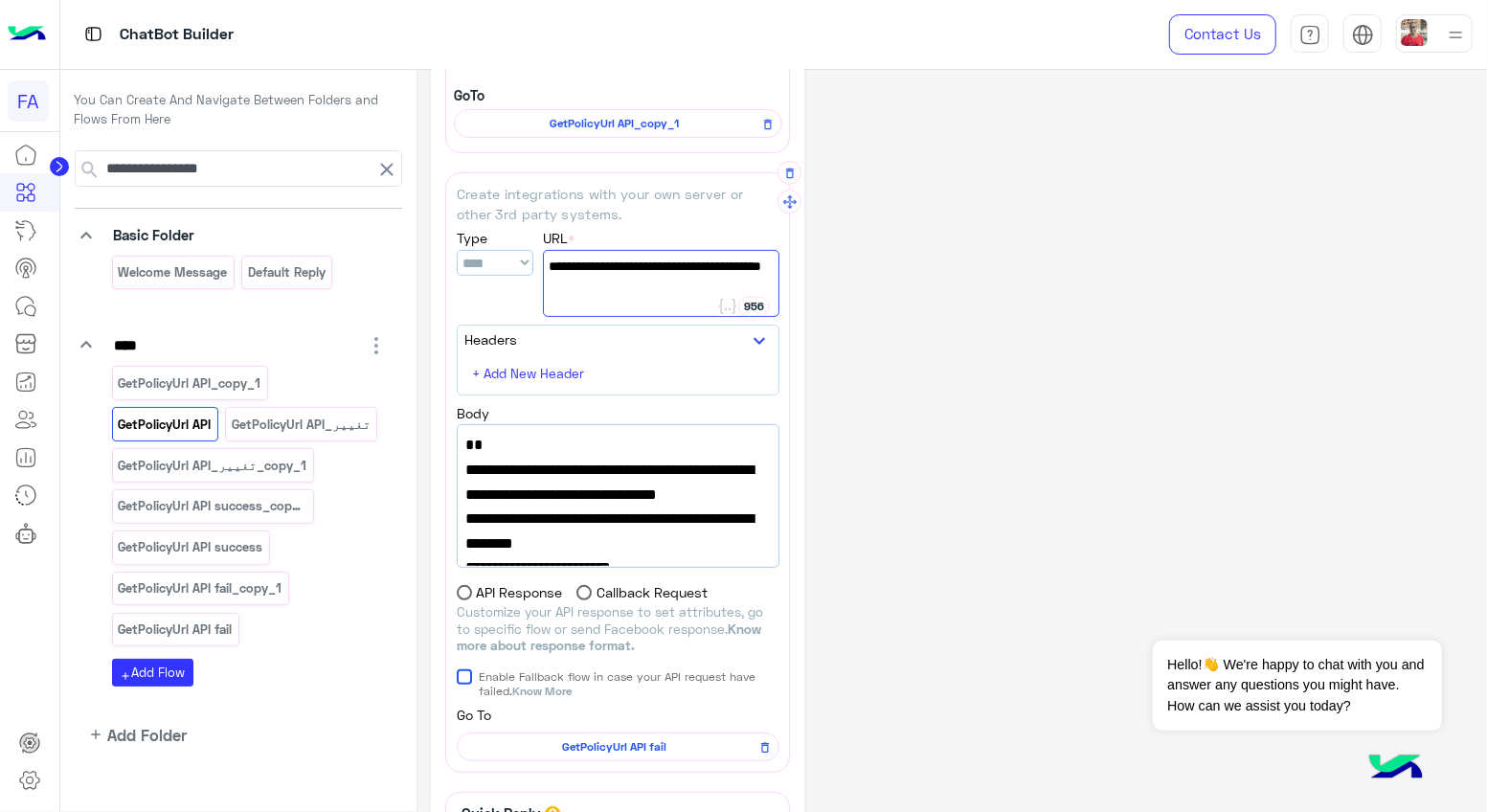 drag, startPoint x: 563, startPoint y: 512, endPoint x: 524, endPoint y: 483, distance: 48.60041 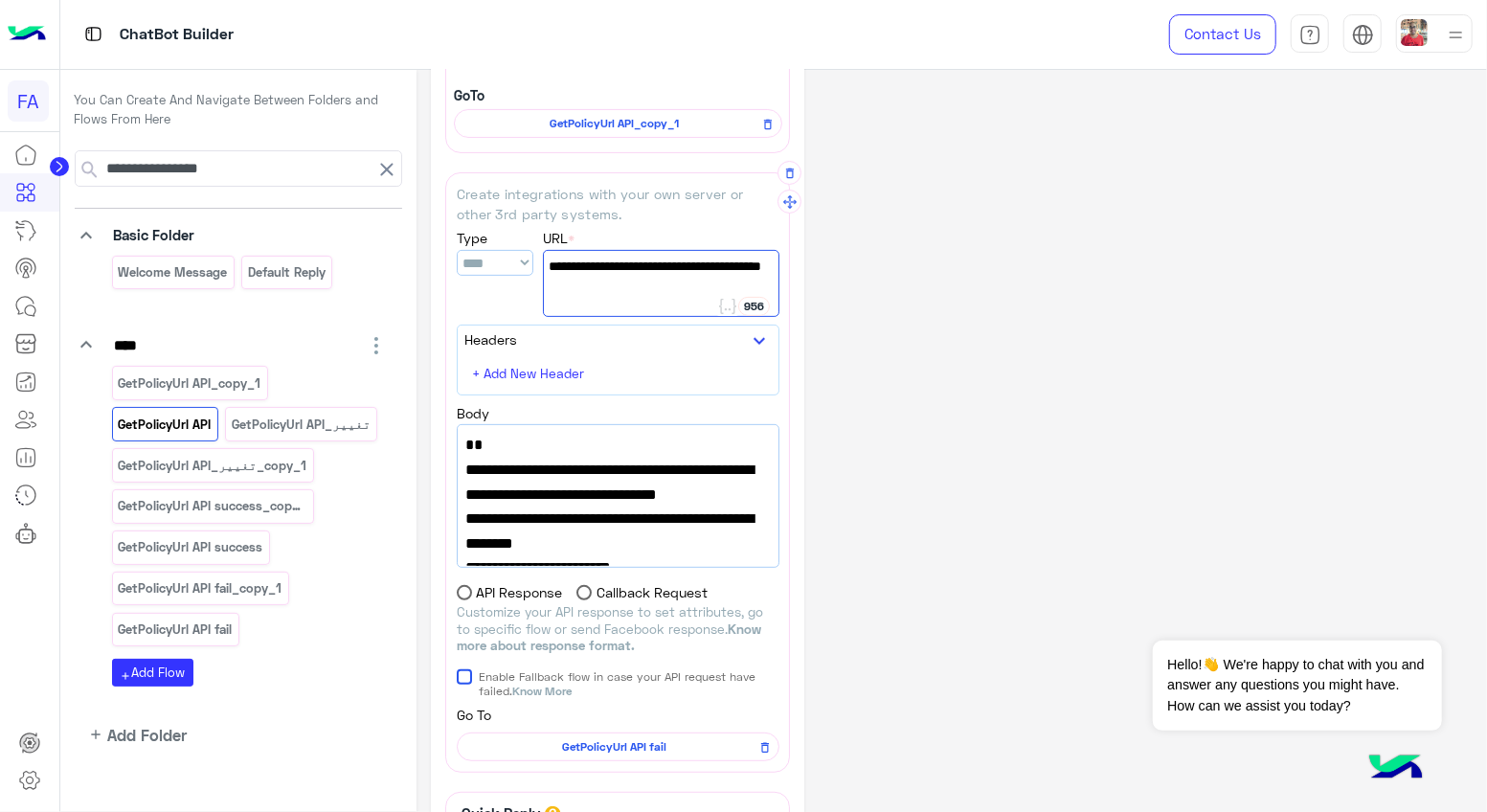 click on ""url" : "https://widebot-enterprises.s3.amazonaws.com/Fawry/GetPolicyUrl.json"," at bounding box center [618, 494] 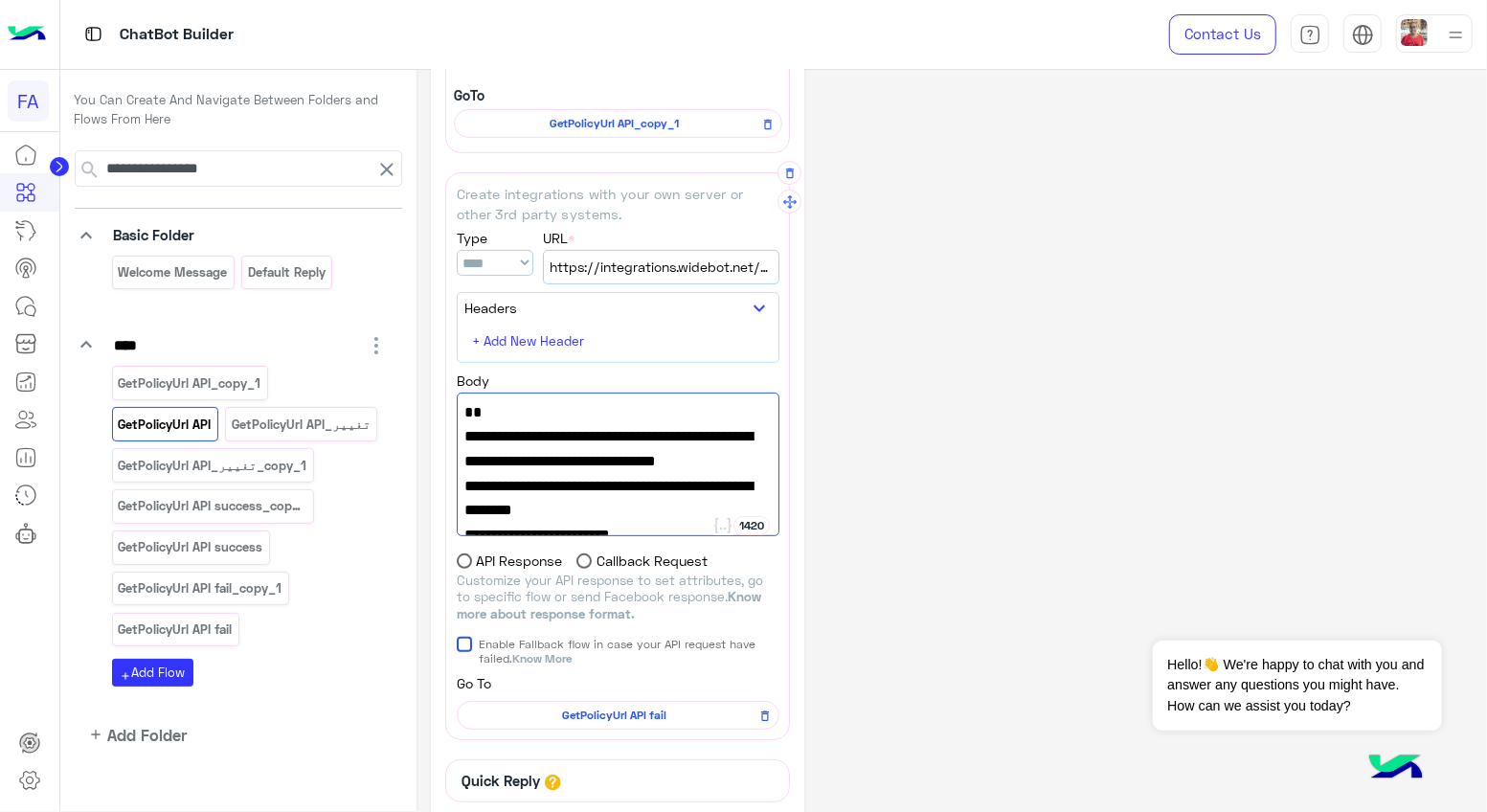 click on ""url" : "https://widebot-enterprises.s3.amazonaws.com/Fawry/GetPolicyUrl.json"," at bounding box center [618, 461] 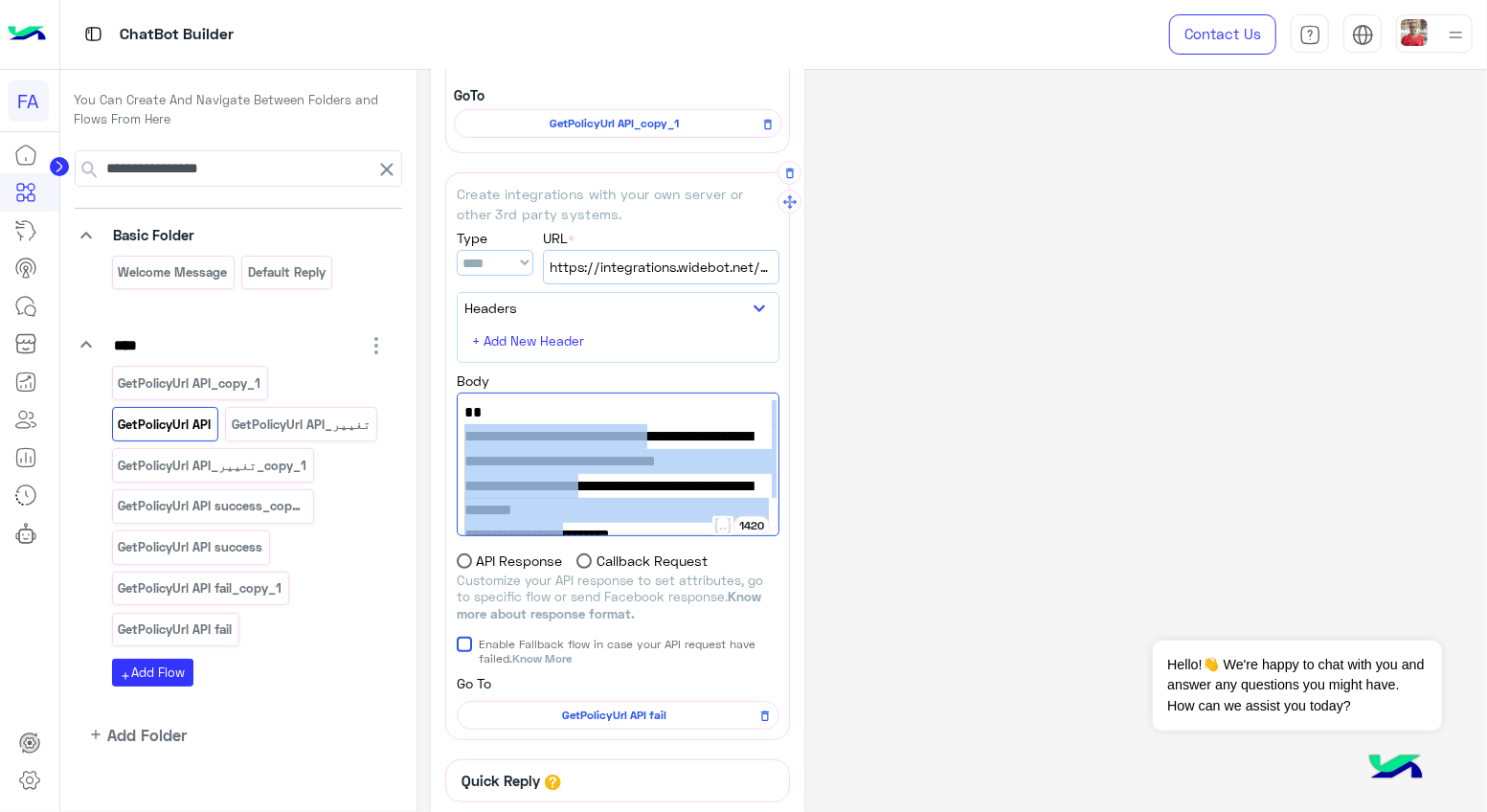 scroll, scrollTop: 41, scrollLeft: 0, axis: vertical 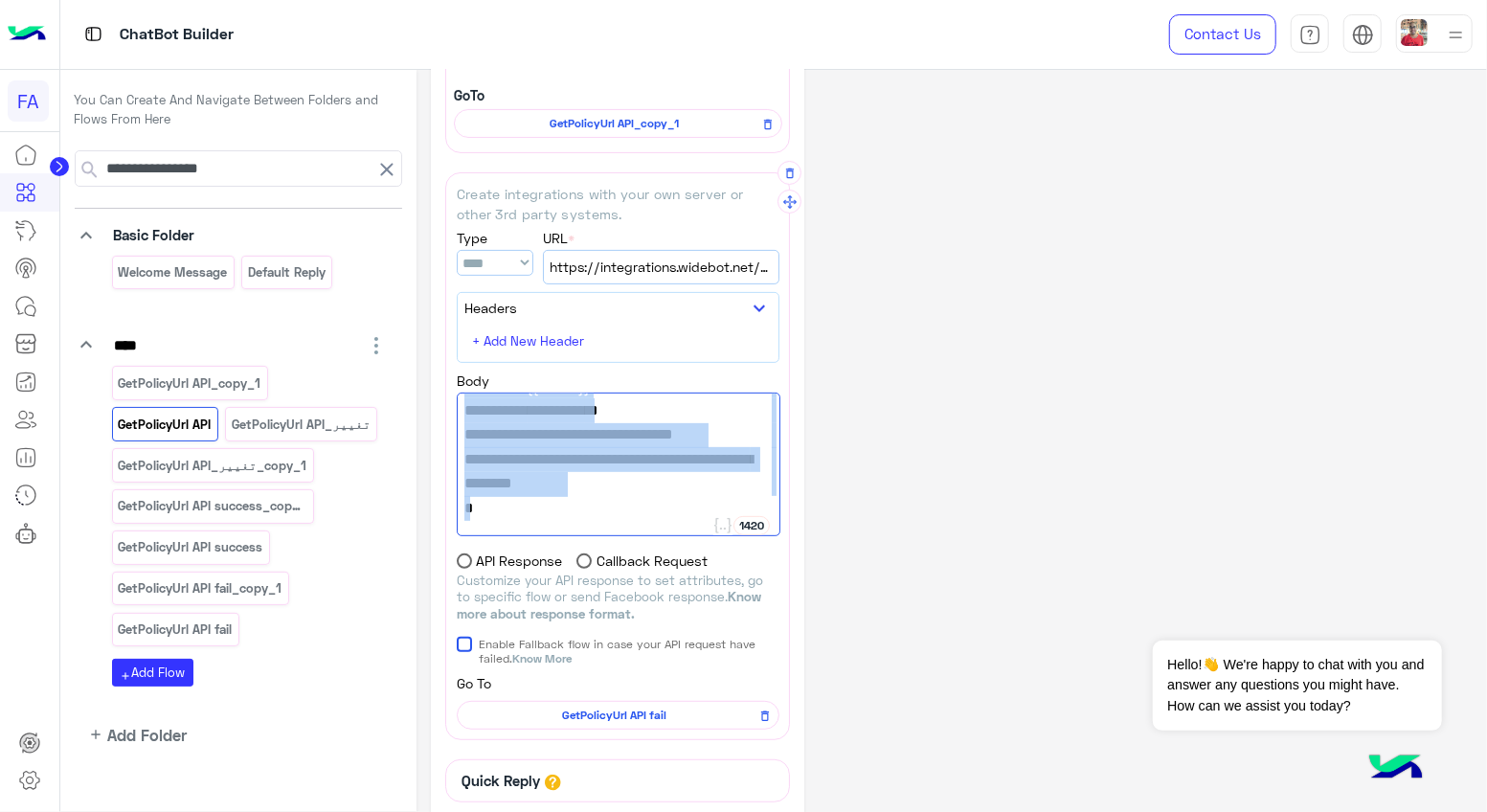 drag, startPoint x: 469, startPoint y: 404, endPoint x: 564, endPoint y: 504, distance: 137.93114 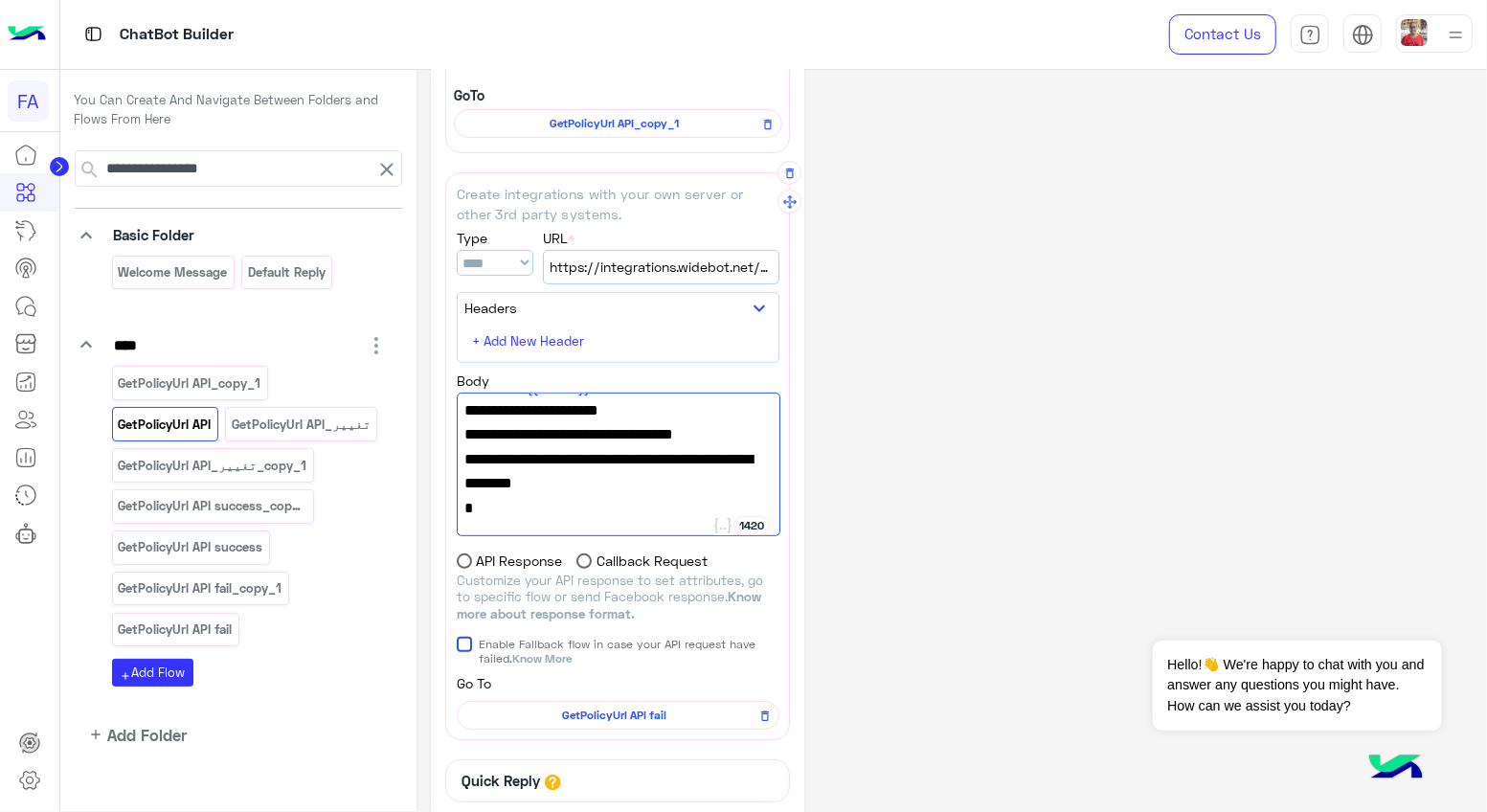 scroll, scrollTop: 441, scrollLeft: 0, axis: vertical 